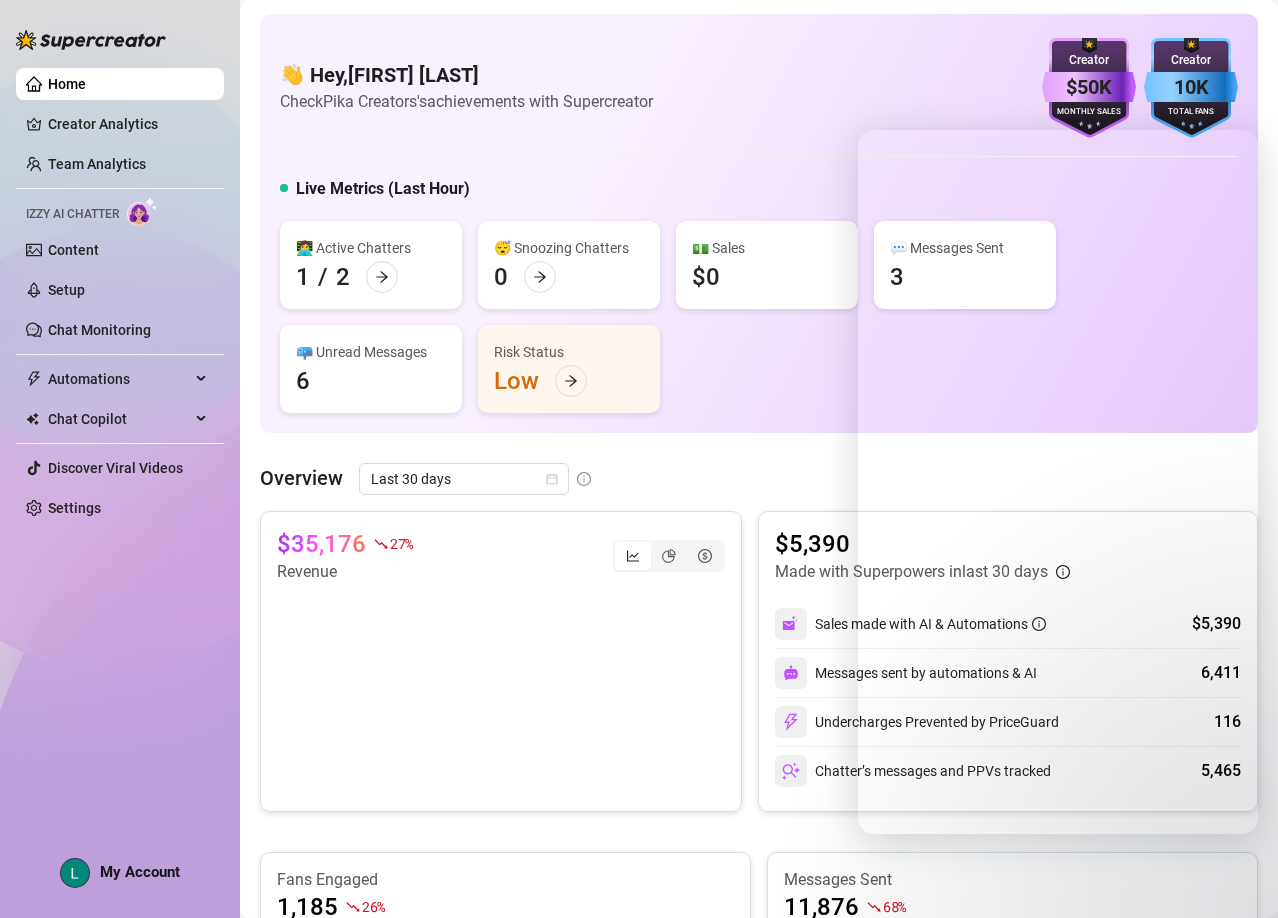 scroll, scrollTop: 0, scrollLeft: 0, axis: both 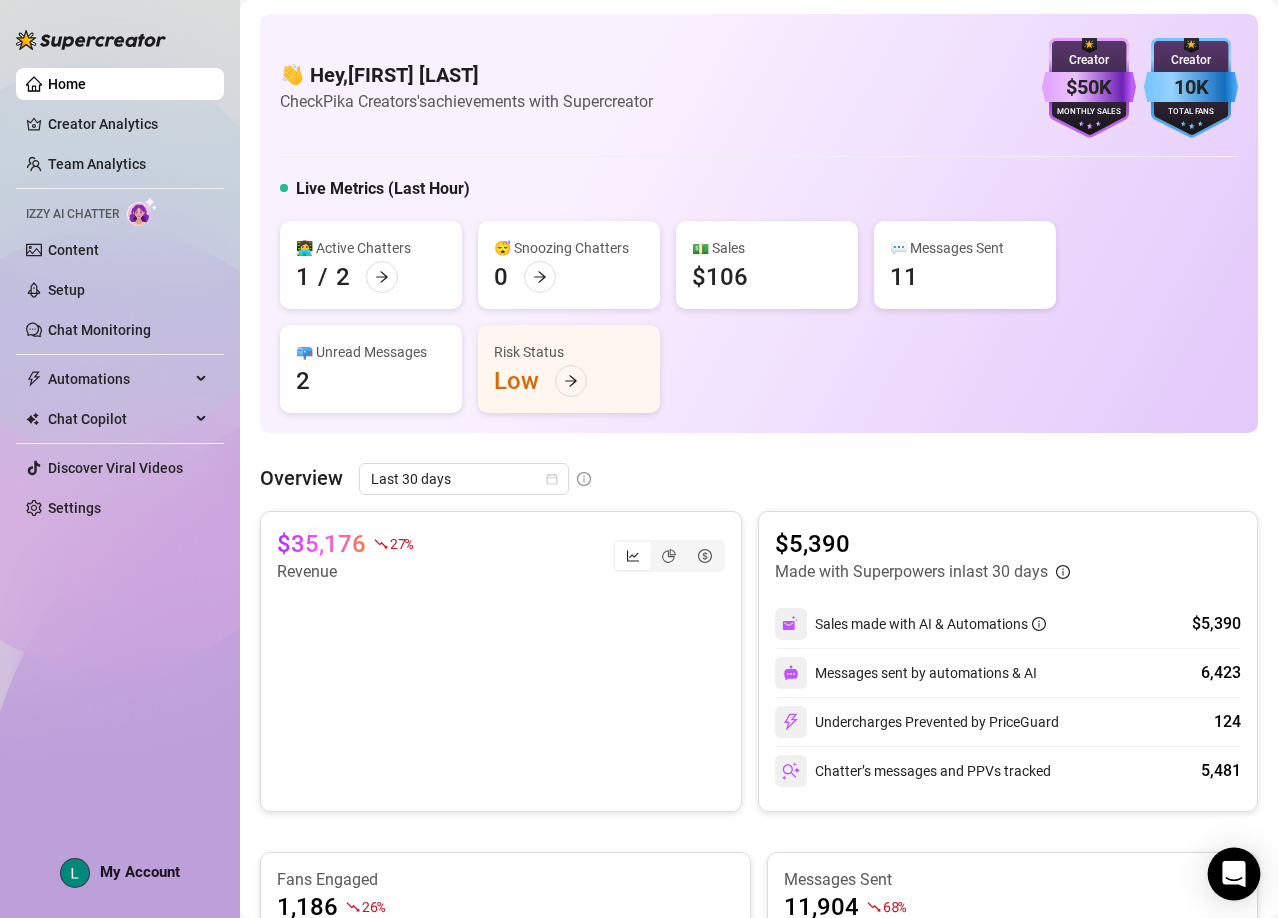 click 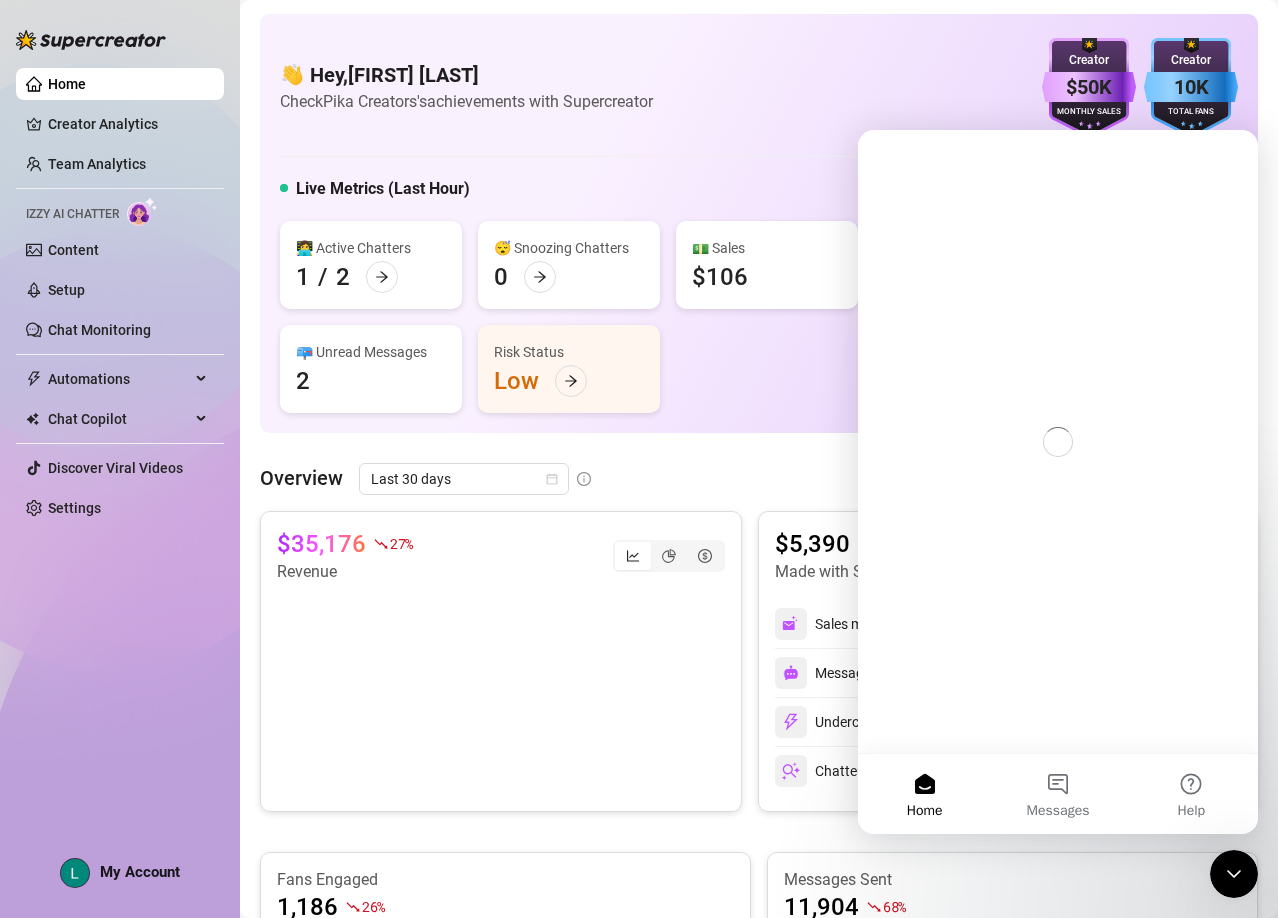 scroll, scrollTop: 0, scrollLeft: 0, axis: both 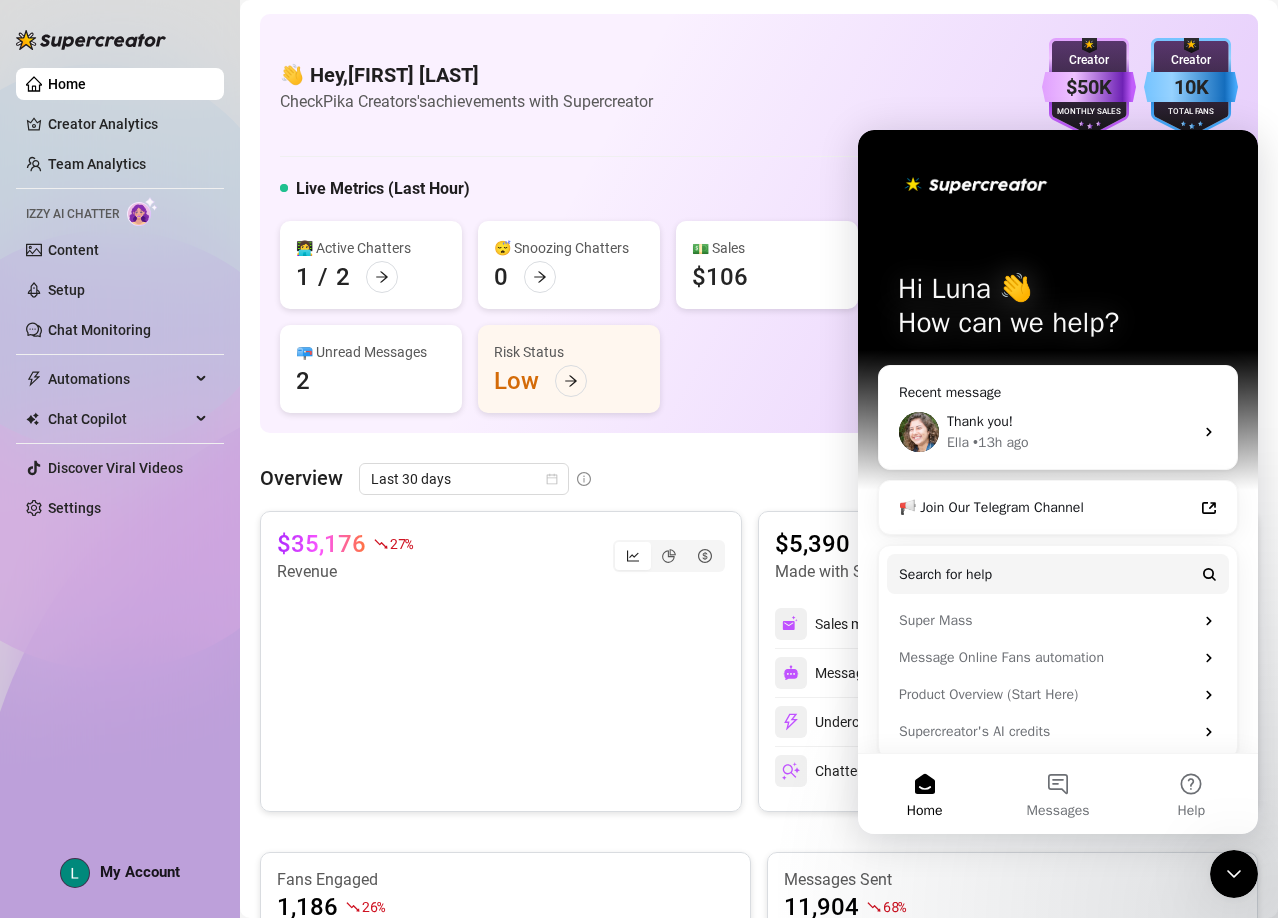 click on "•  13h ago" at bounding box center (1001, 442) 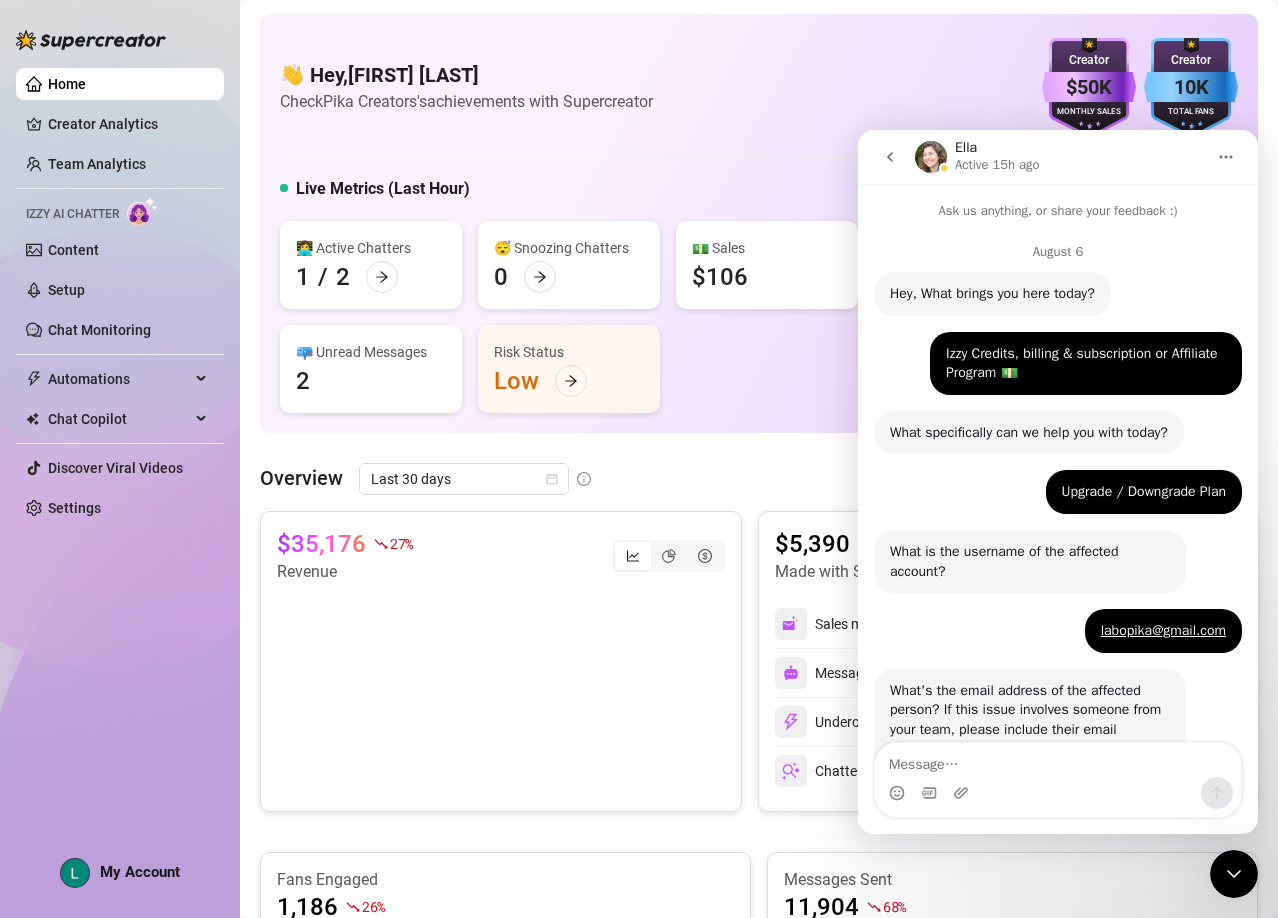 scroll, scrollTop: 4578, scrollLeft: 0, axis: vertical 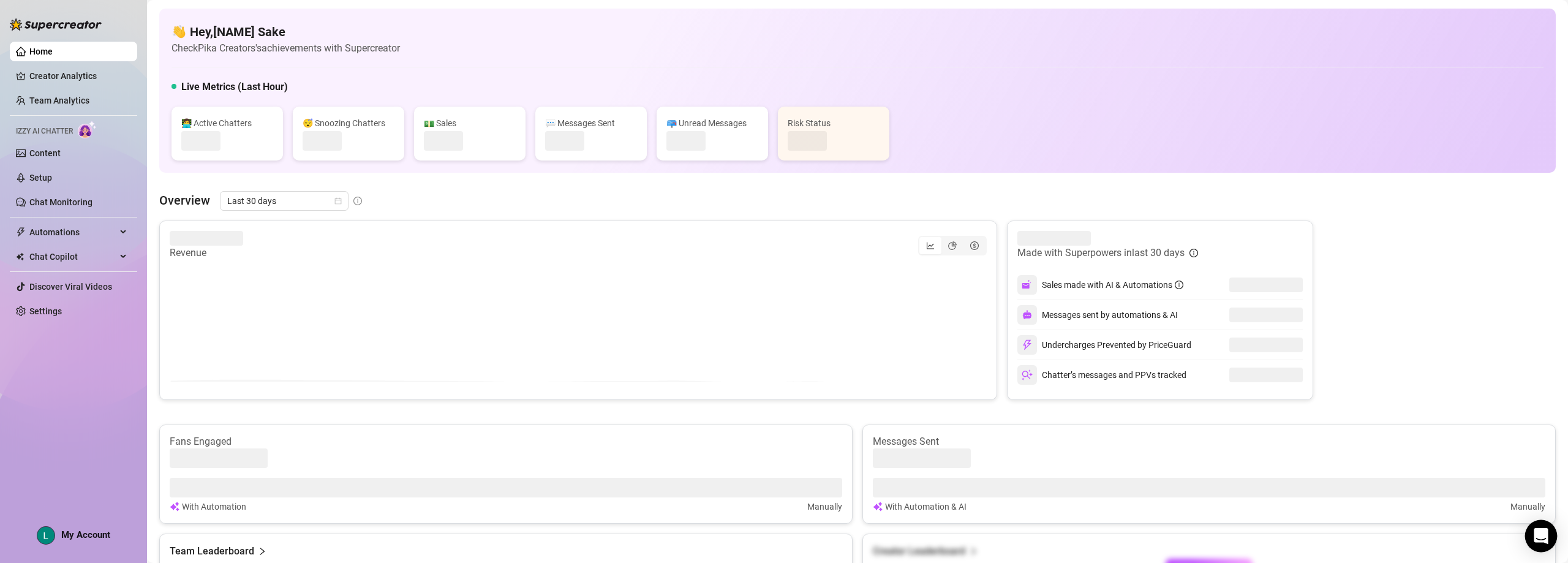 click 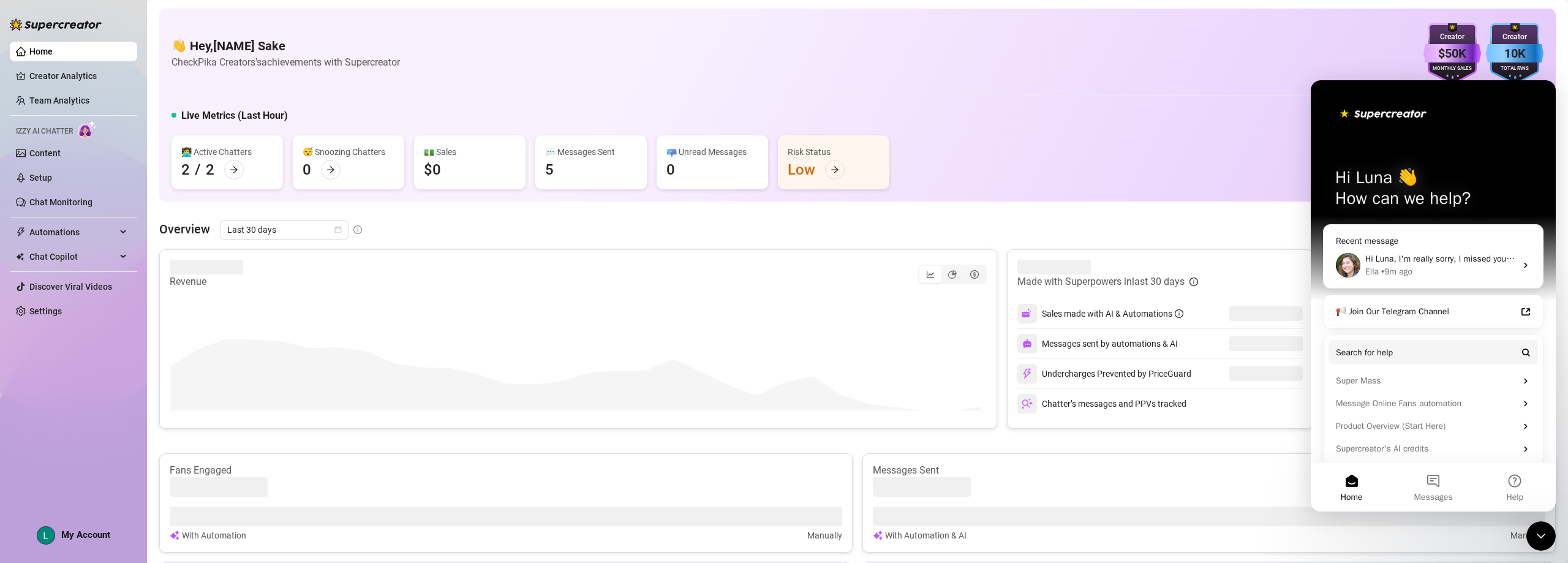 scroll, scrollTop: 0, scrollLeft: 0, axis: both 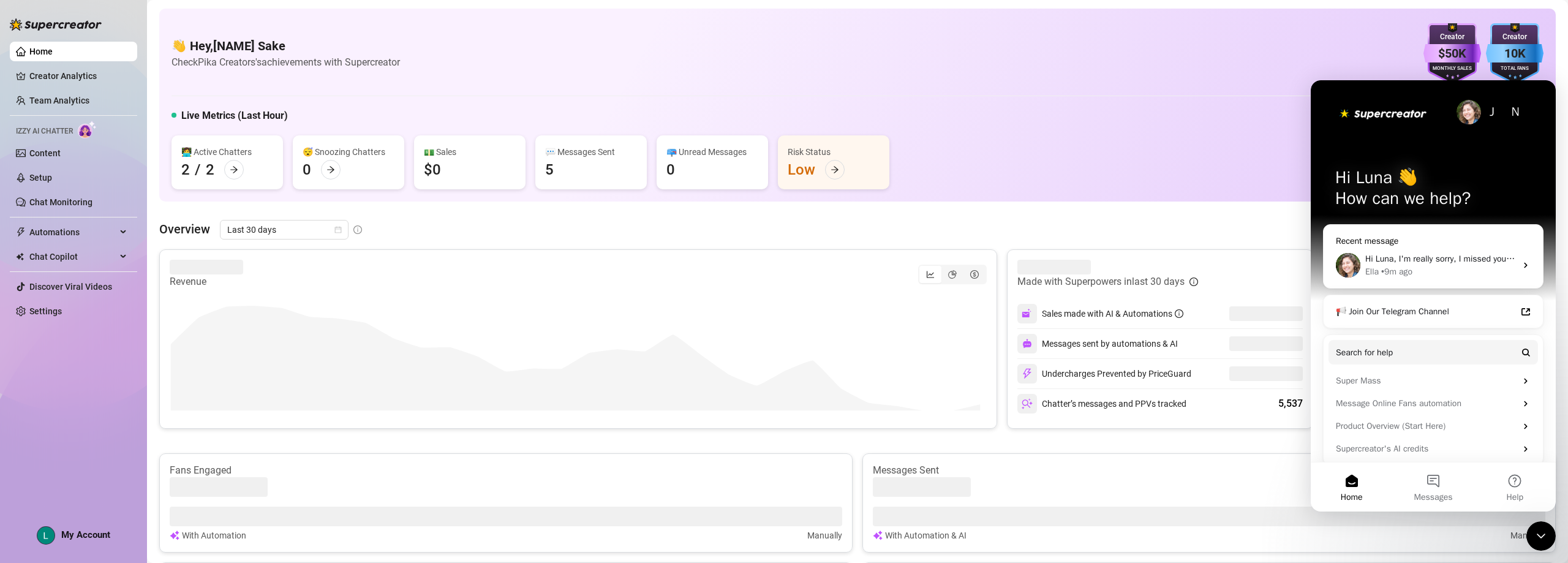 click on "Hi Luna, I'm really sorry, I missed your message. I'm available now, let me know if works for you." at bounding box center [1547, 259] 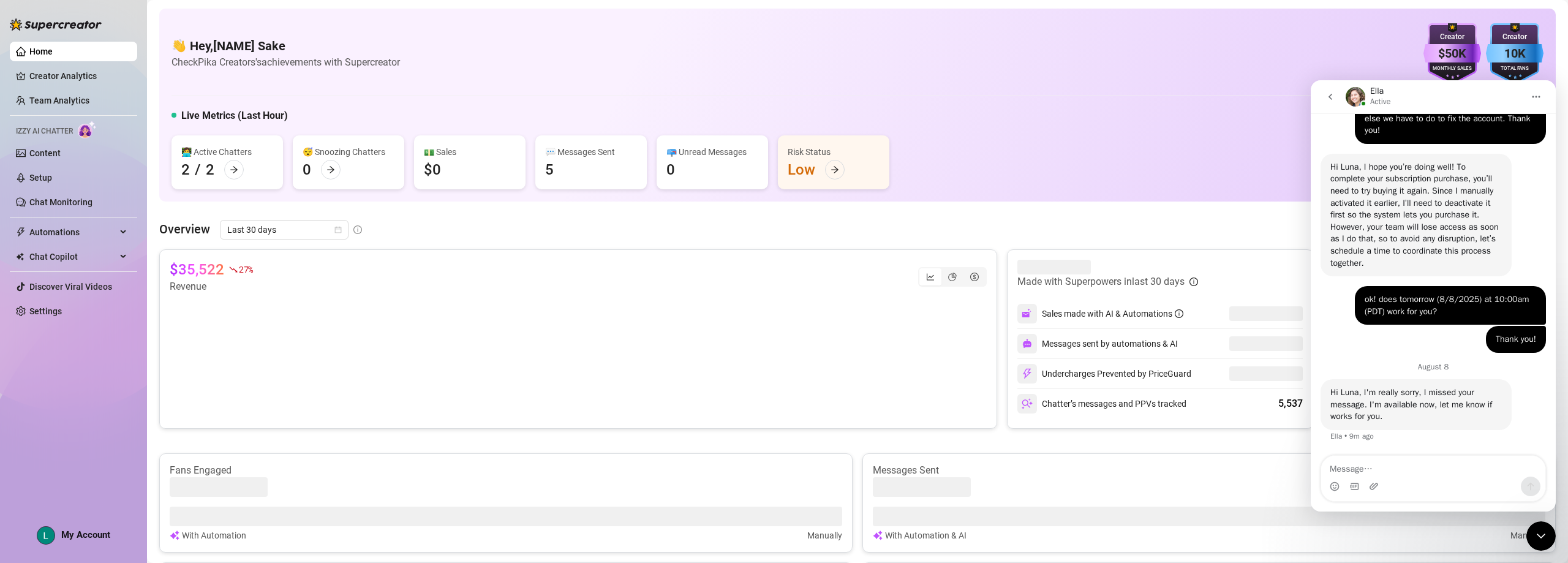 scroll, scrollTop: 2881, scrollLeft: 0, axis: vertical 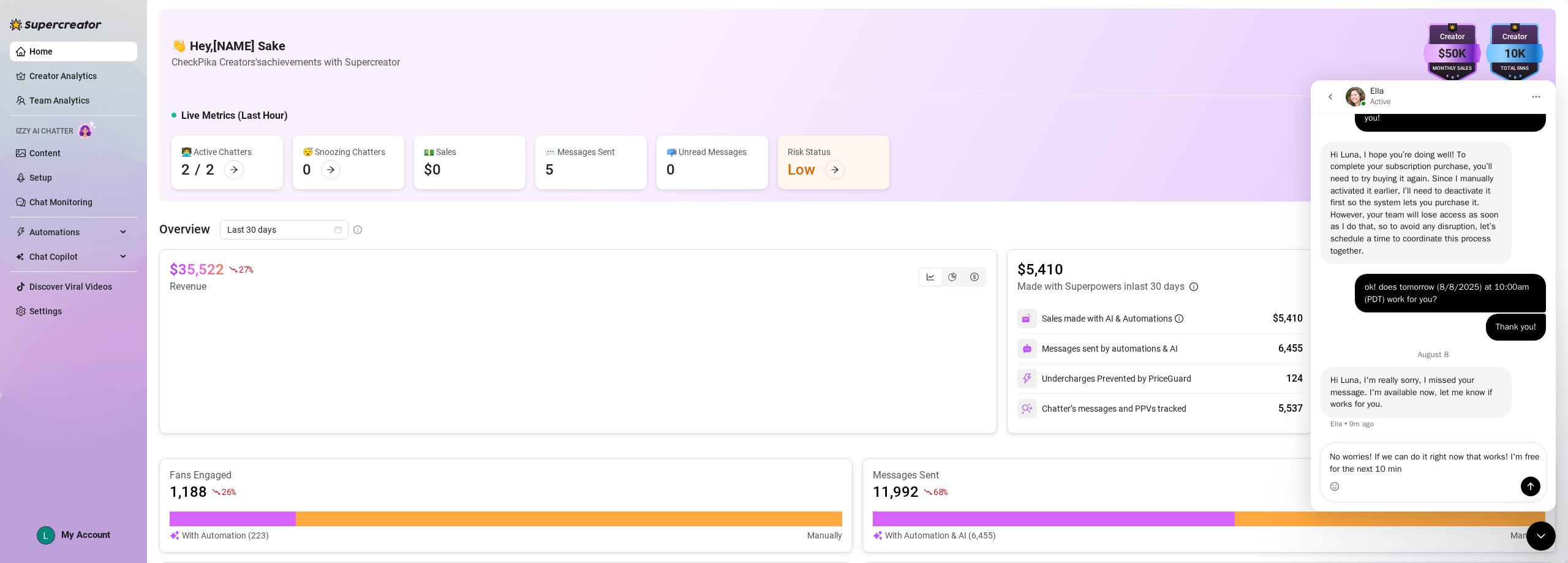type on "No worries! If we can do it right now that works! I'm free for the next 10 mins" 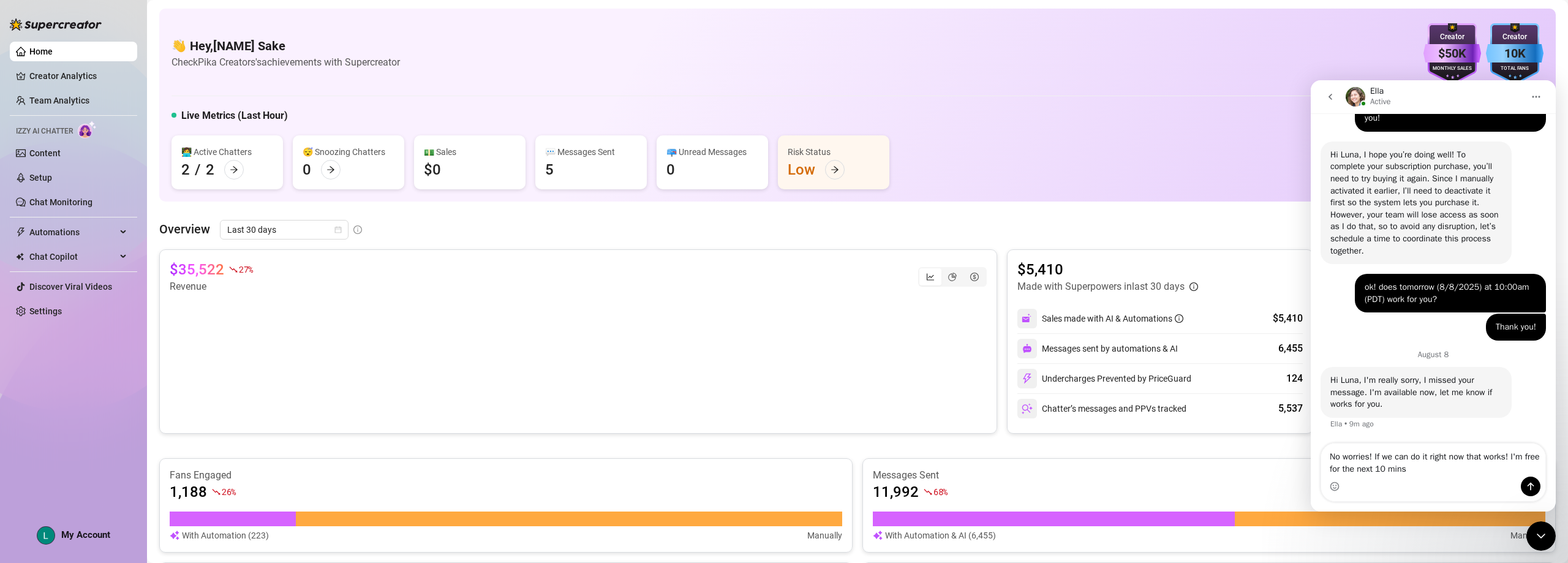 type 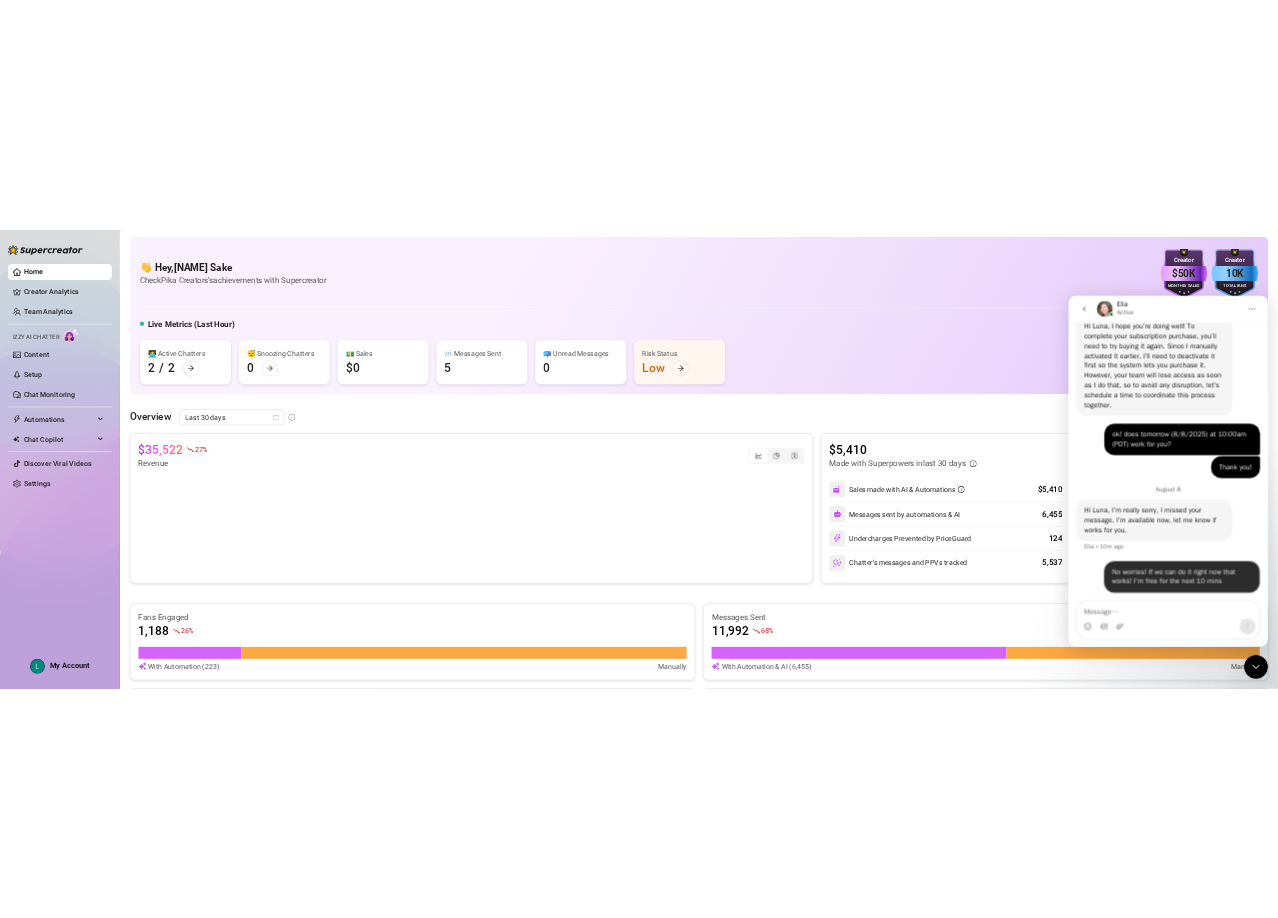 scroll, scrollTop: 4783, scrollLeft: 0, axis: vertical 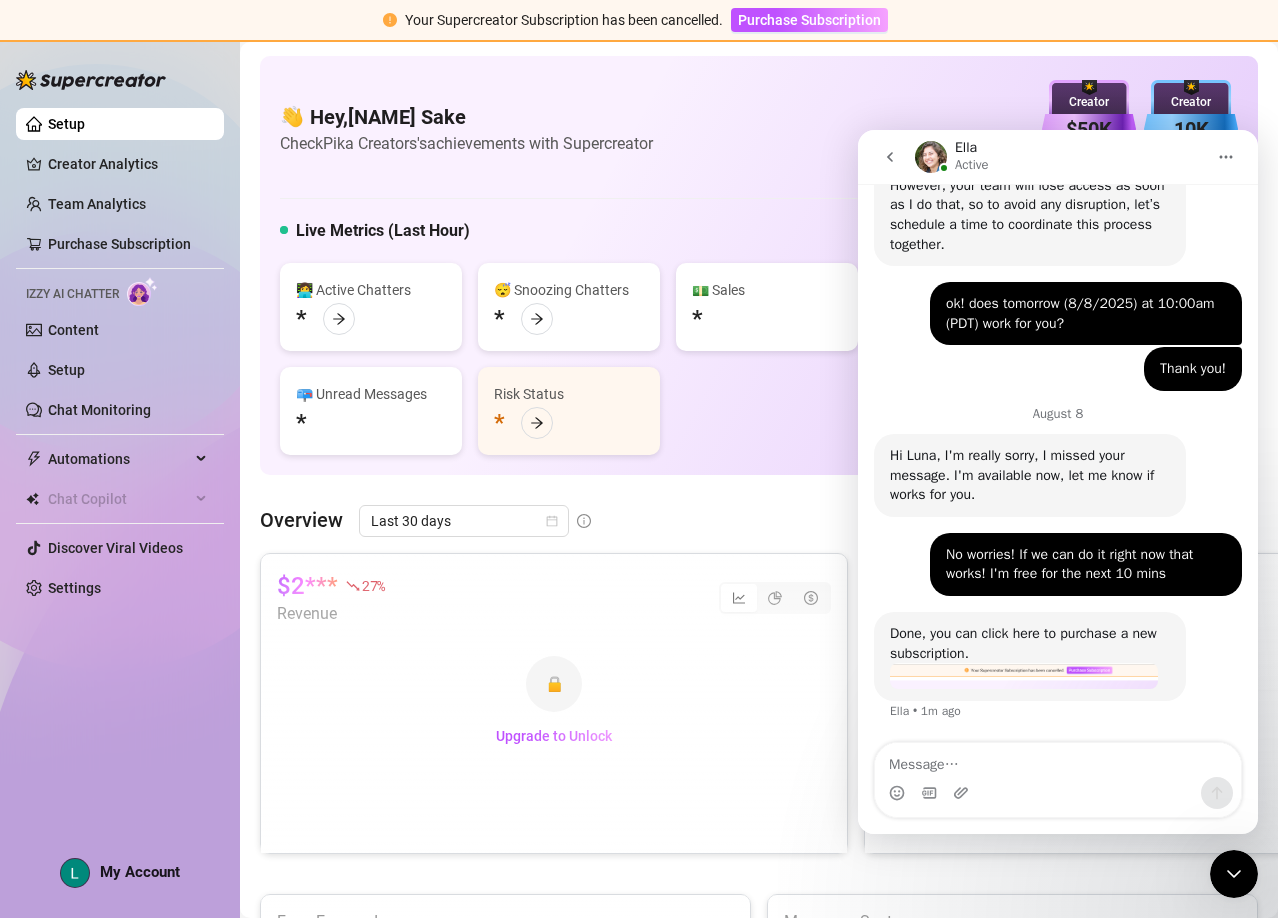 click on "Done, you can click here to purchase a new subscription." at bounding box center [1030, 643] 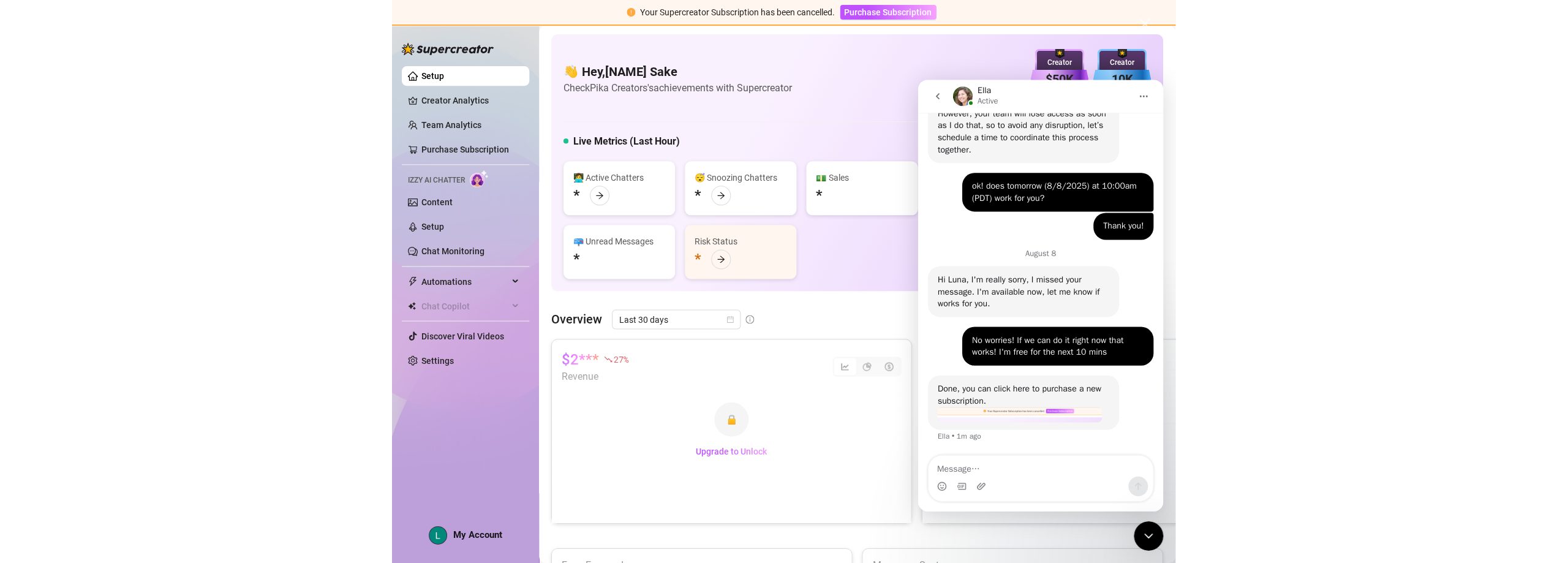 scroll, scrollTop: 0, scrollLeft: 0, axis: both 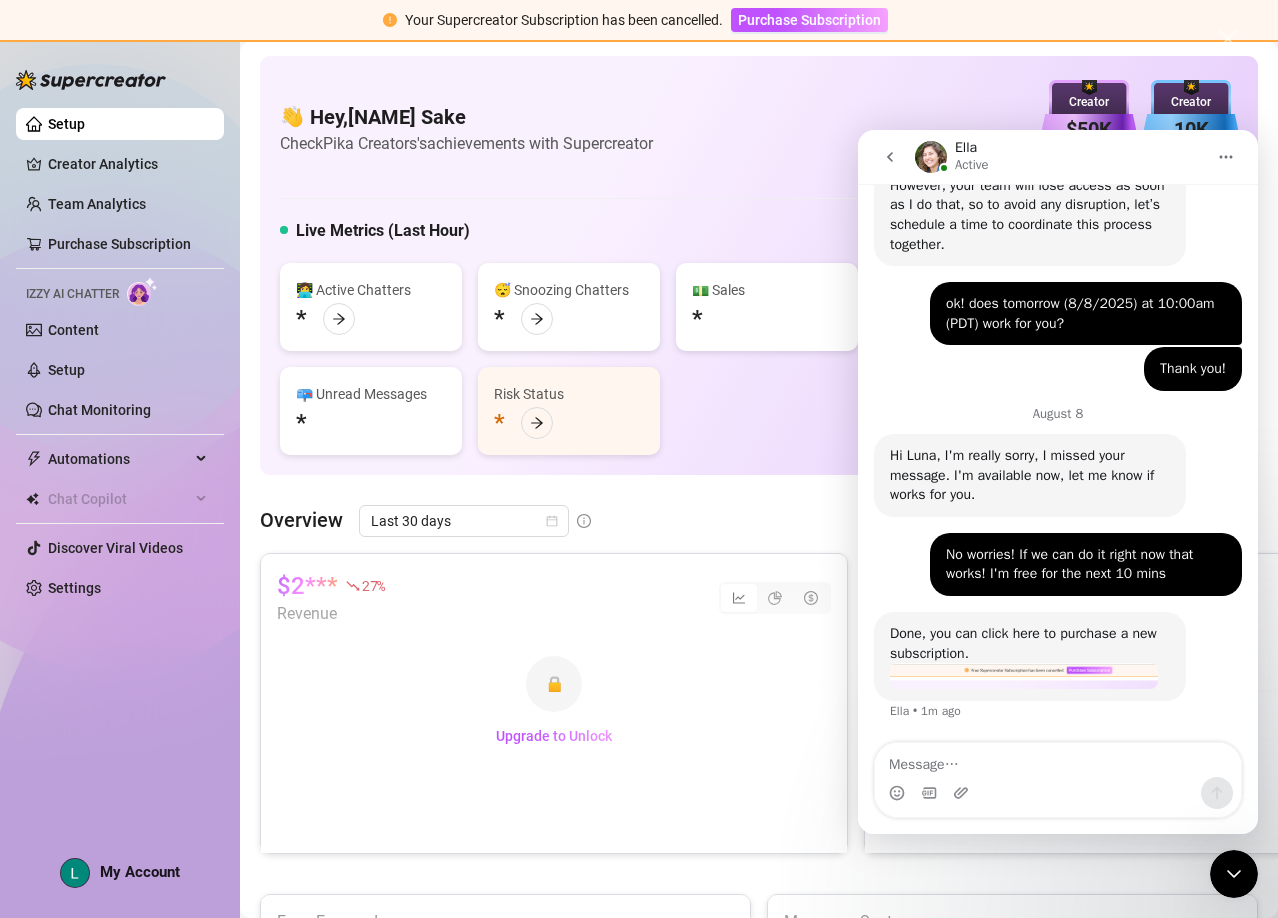 click at bounding box center (639, 459) 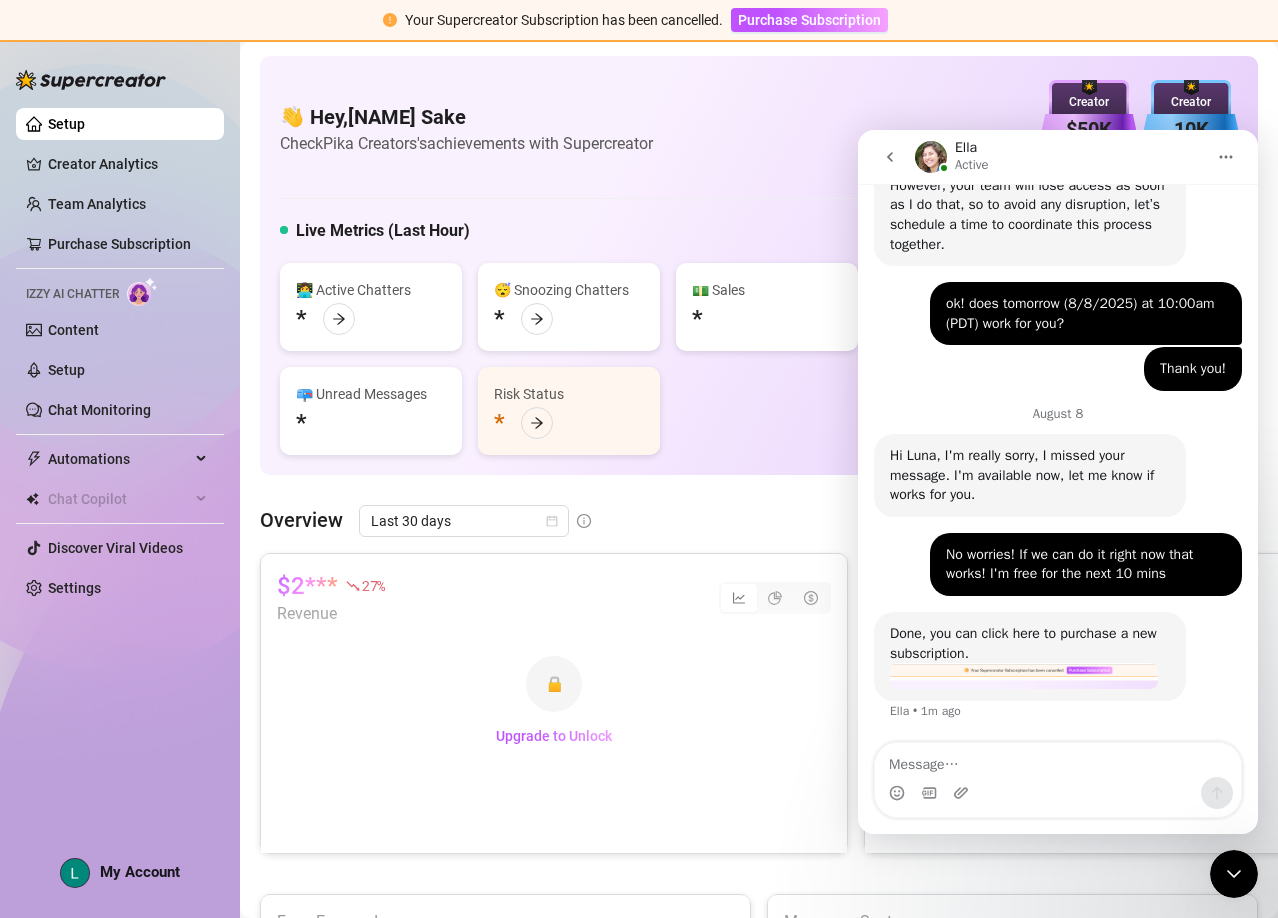click on "Done, you can click here to purchase a new subscription." at bounding box center [1030, 643] 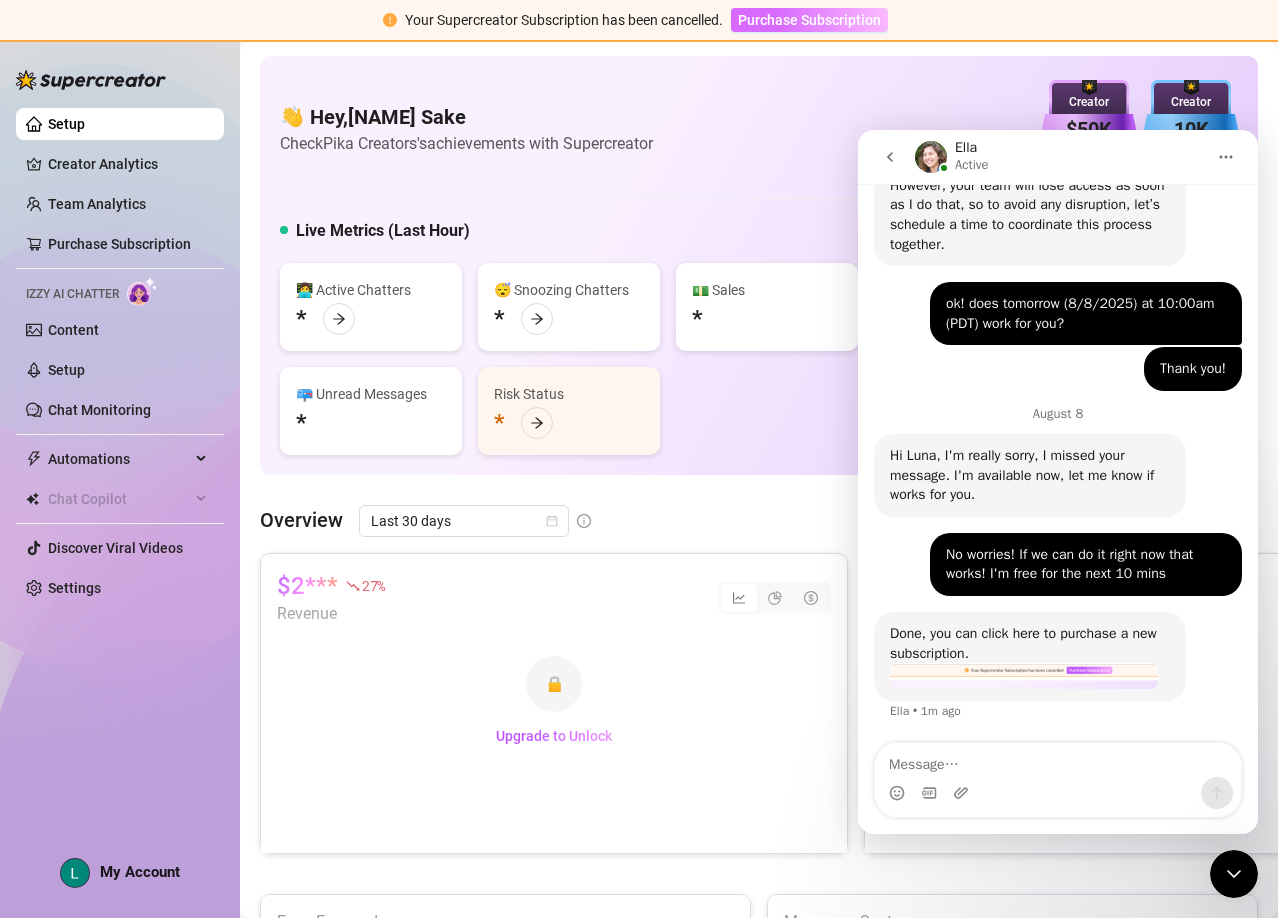 click on "Purchase Subscription" at bounding box center (809, 20) 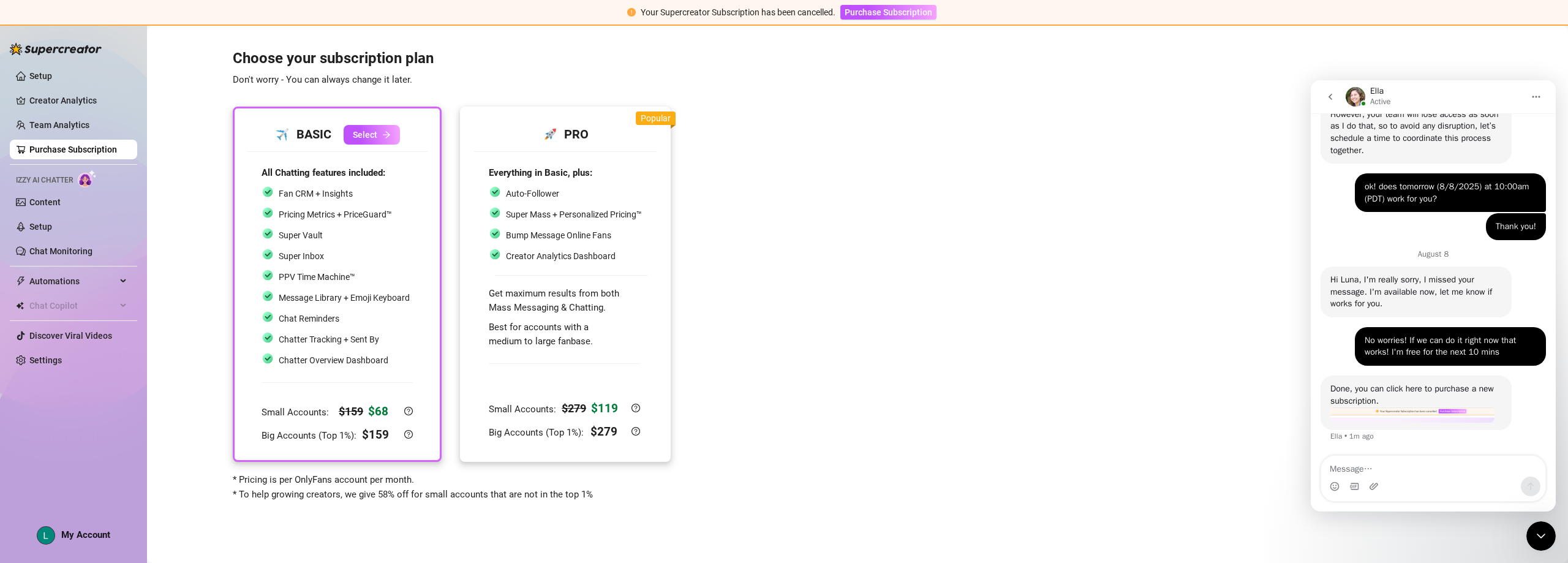 click on "Everything in Basic, plus:" at bounding box center (565, 173) 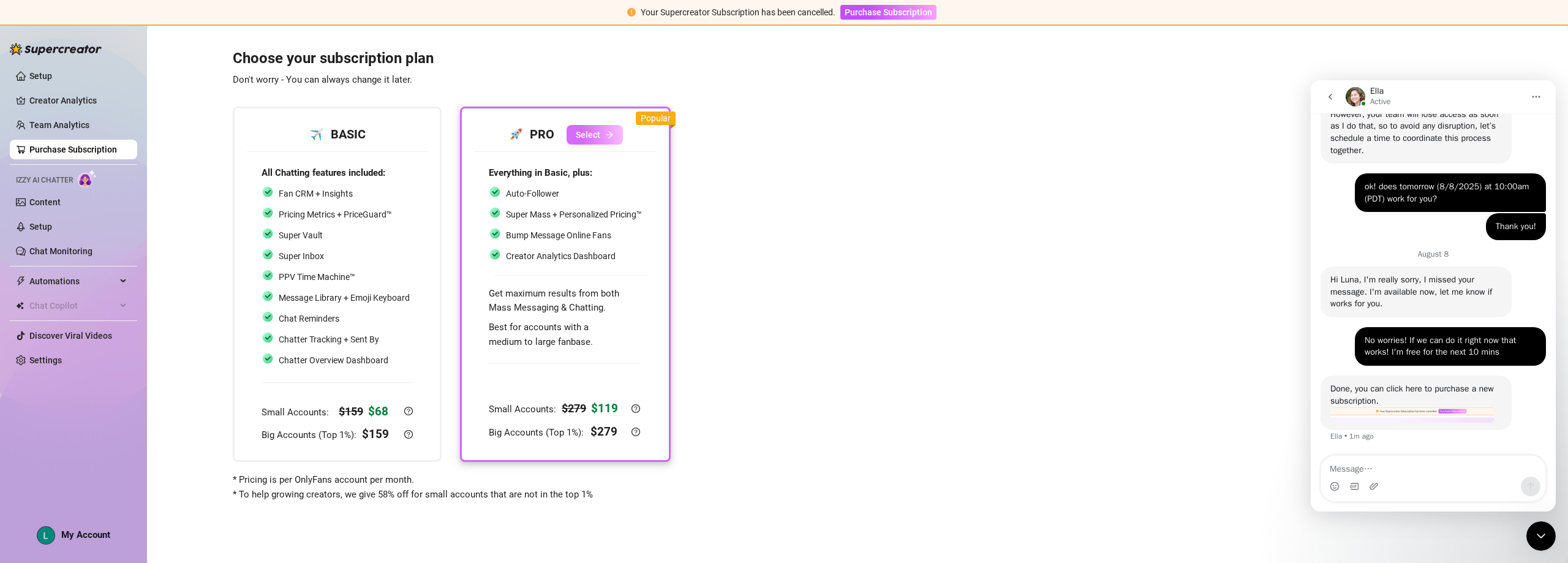 click on "Select" at bounding box center (588, 135) 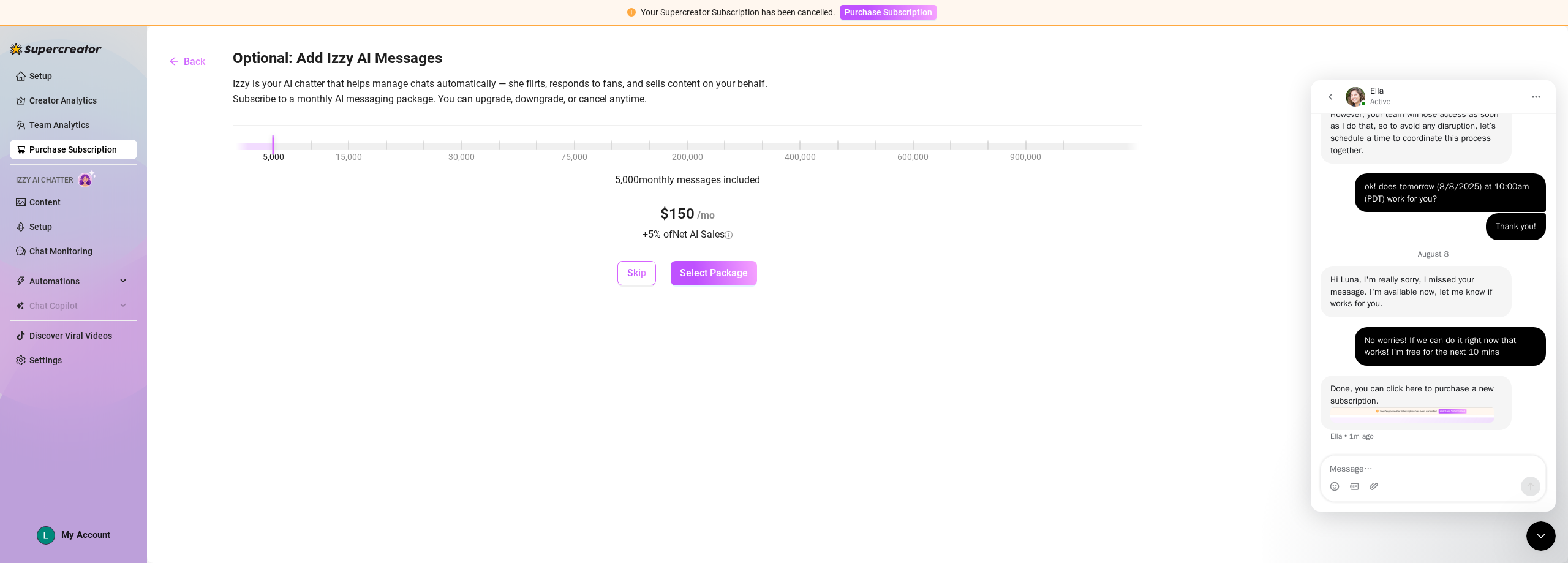 click on "Skip" at bounding box center [636, 273] 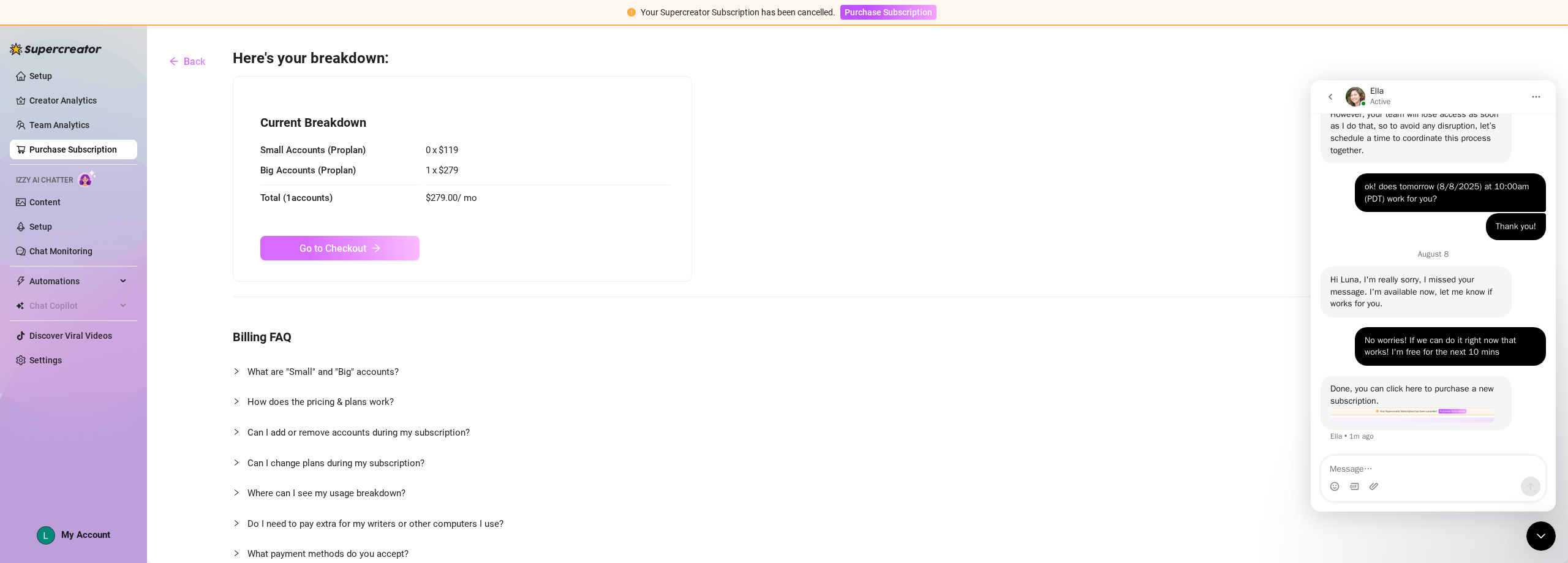 click on "Go to Checkout" at bounding box center [333, 248] 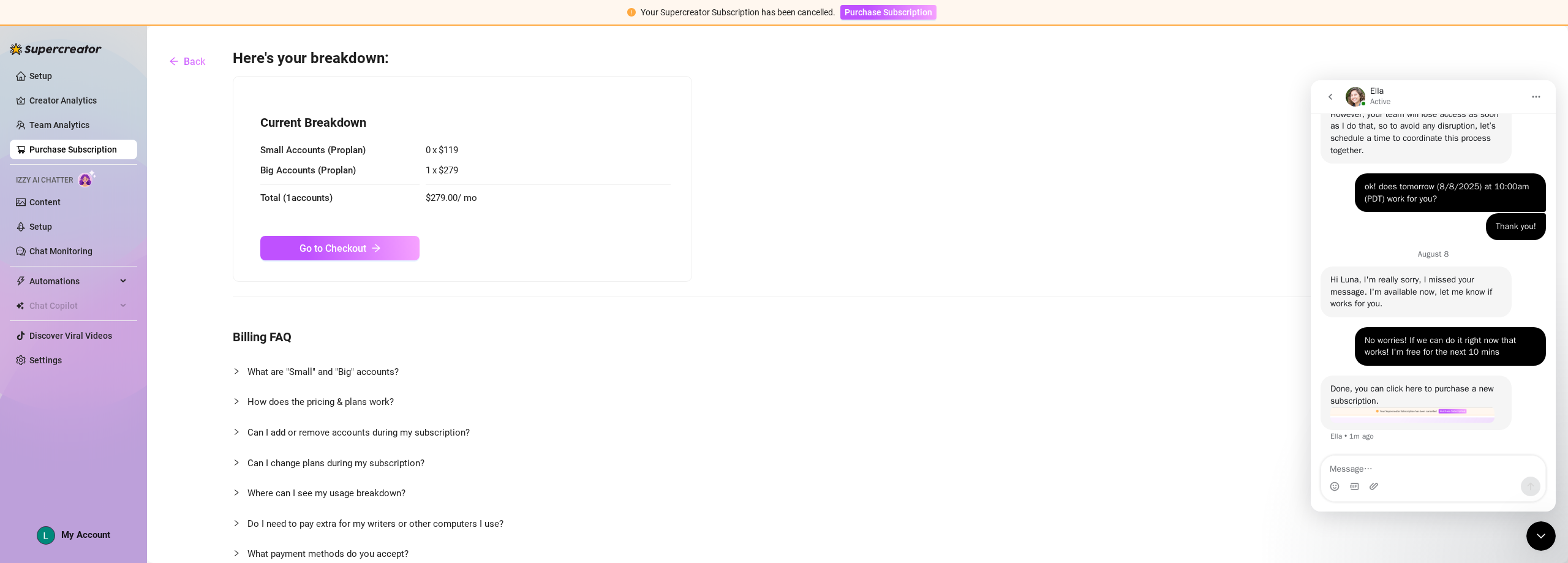 scroll, scrollTop: 0, scrollLeft: 0, axis: both 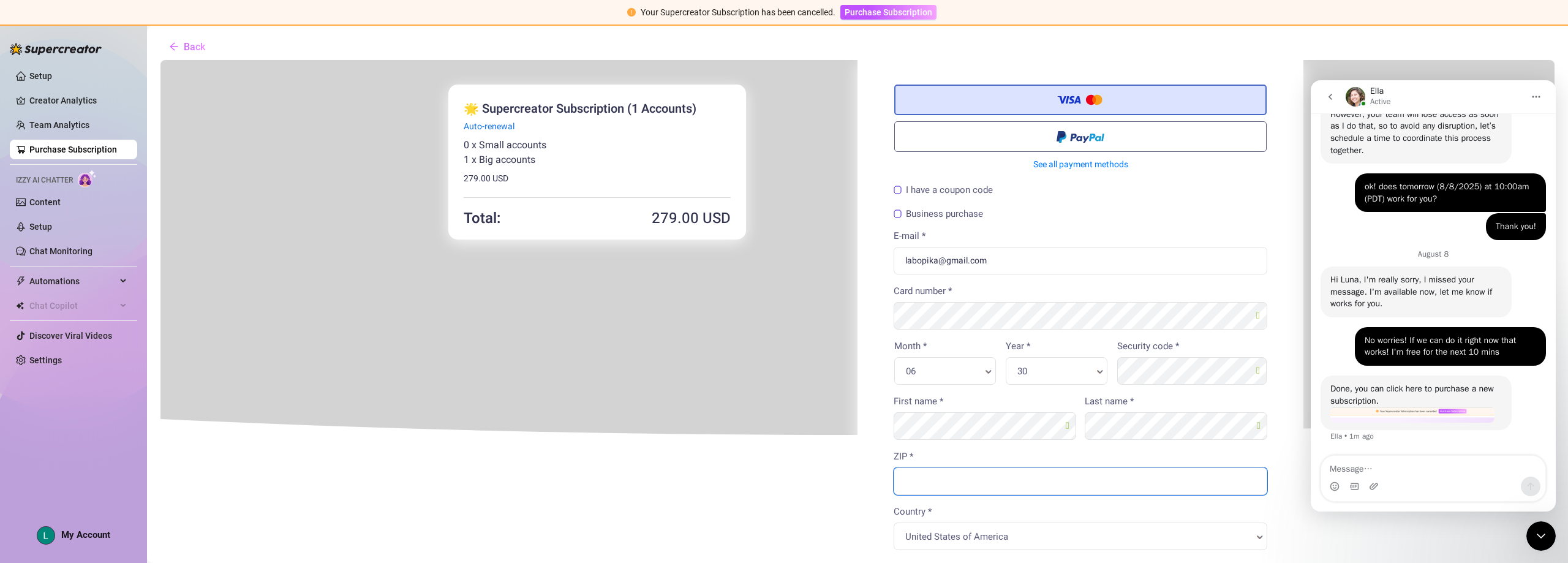 click on "ZIP *" at bounding box center [1079, 480] 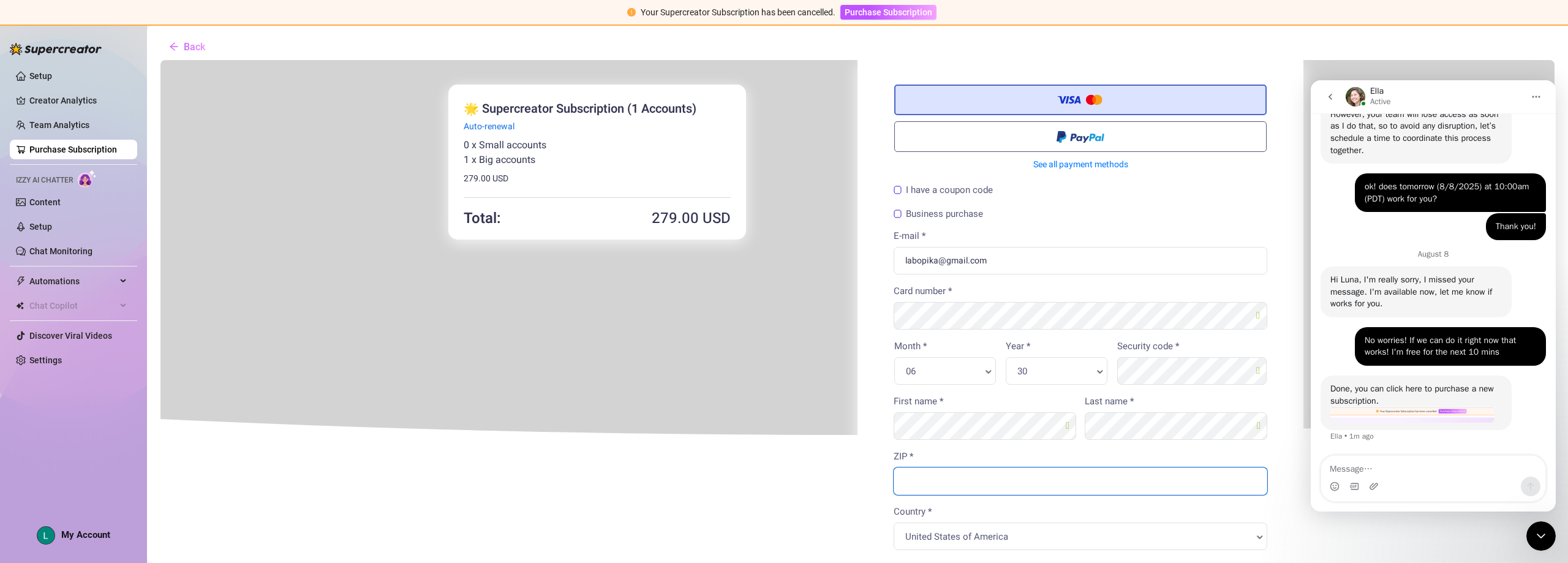 type on "[POSTAL CODE]" 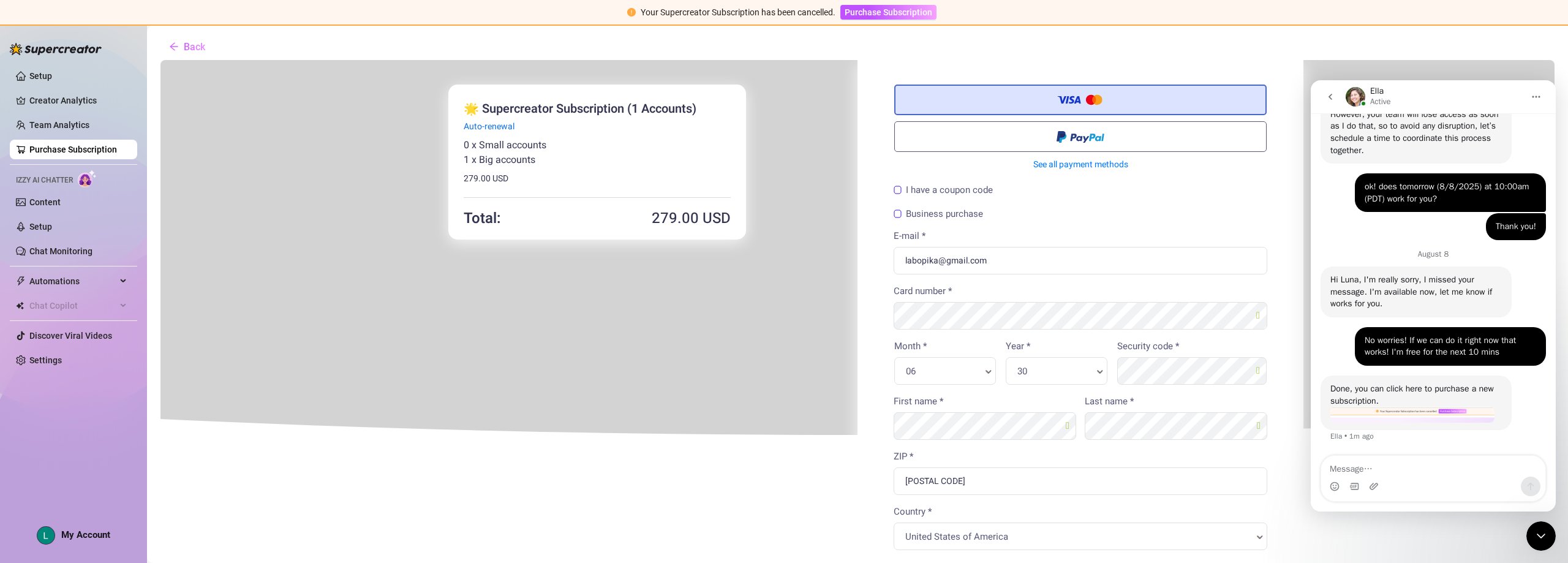 type on "[PHONE]" 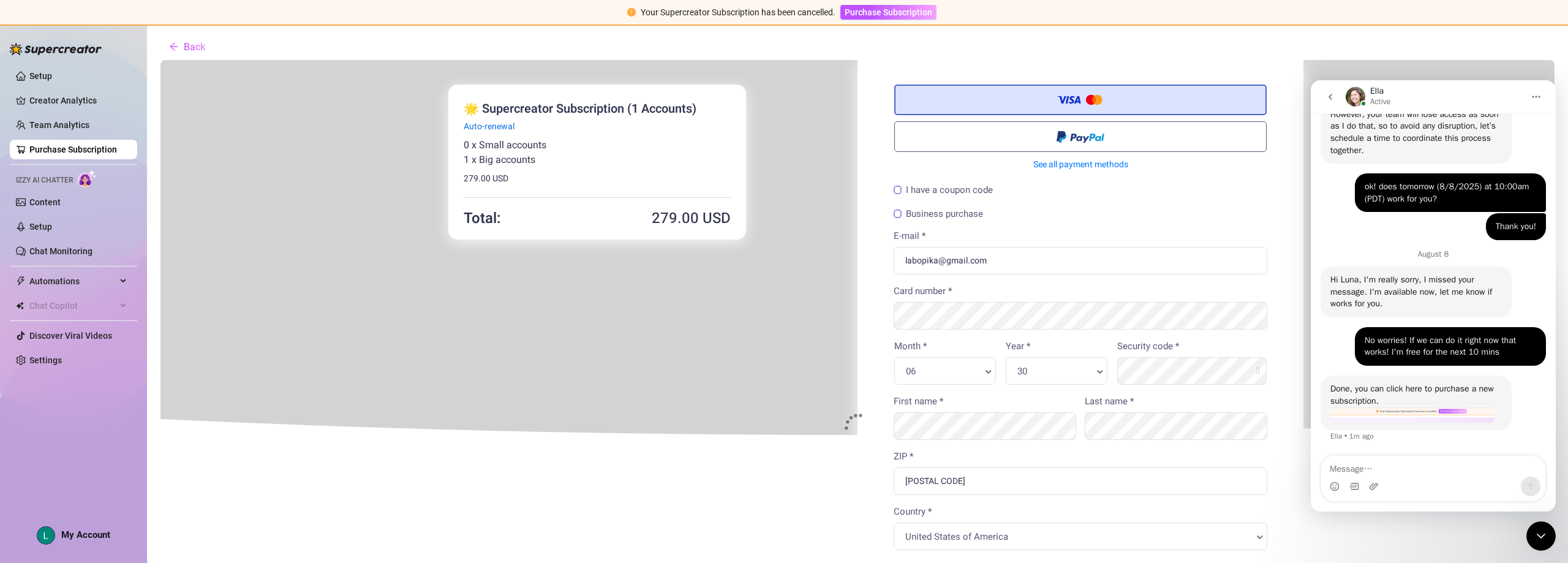 type on "[PHONE]" 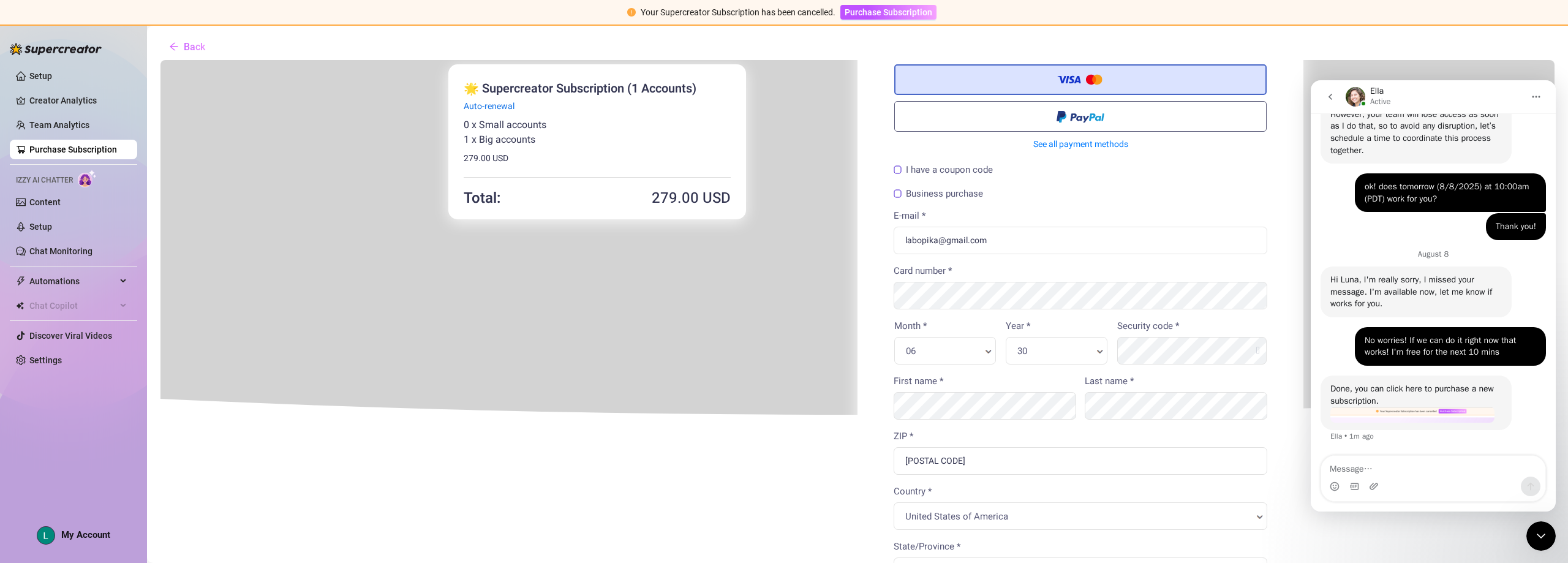 scroll, scrollTop: 21, scrollLeft: 0, axis: vertical 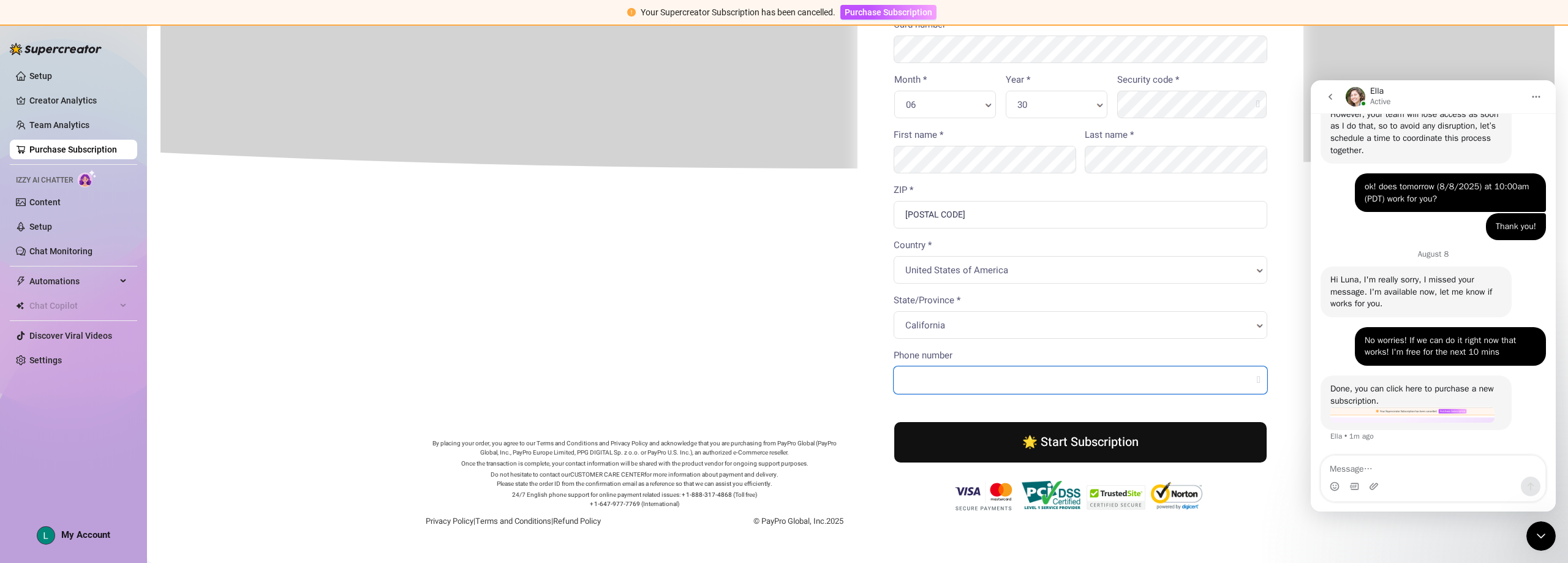 click on "Phone number" at bounding box center (1079, 379) 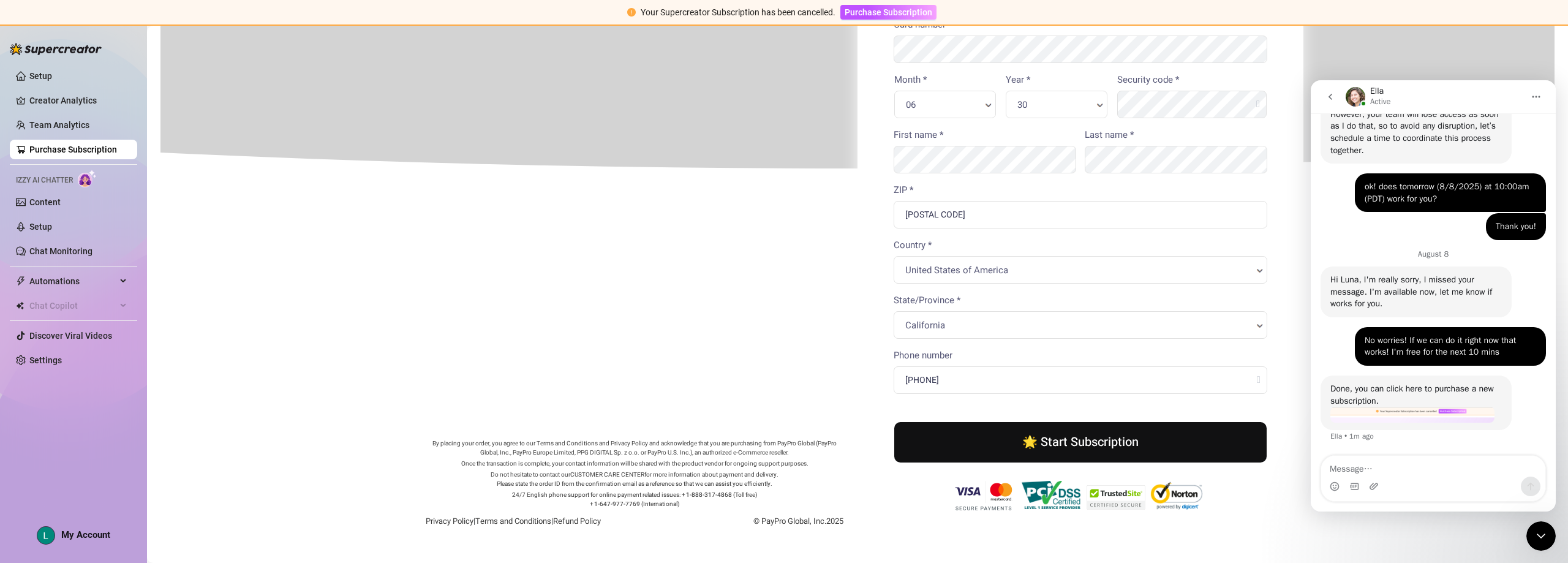 type on "91387" 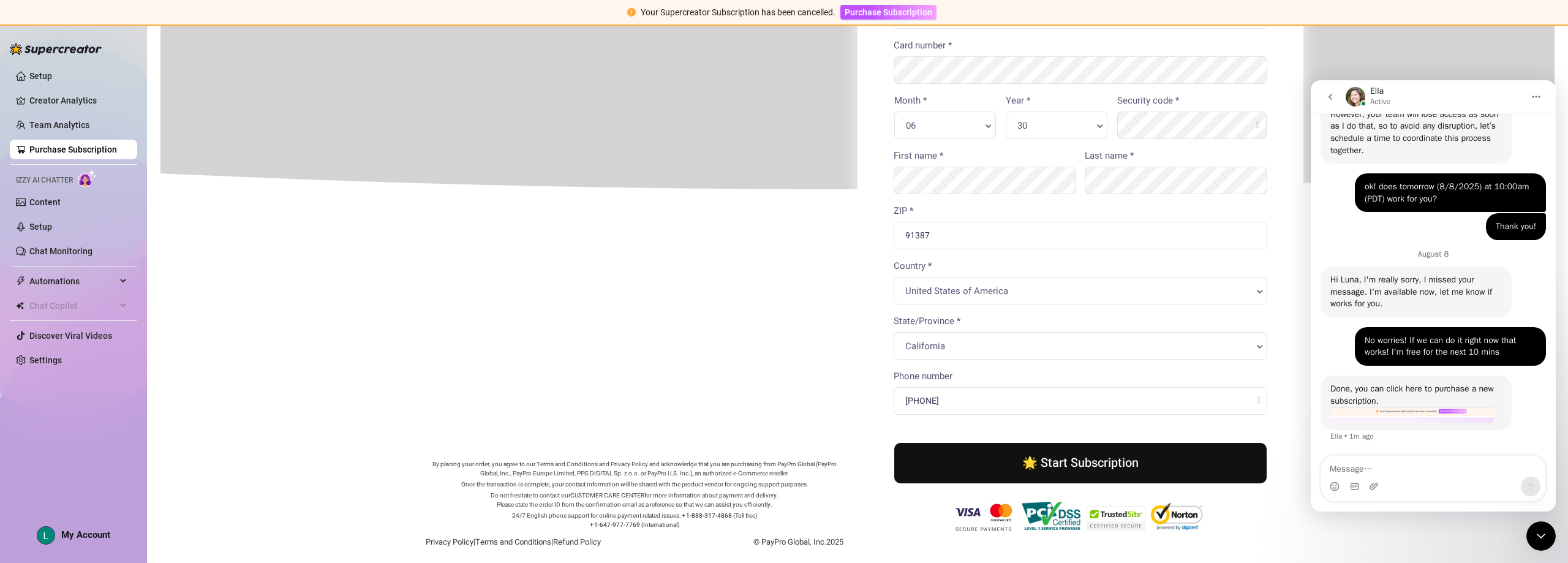 scroll, scrollTop: 0, scrollLeft: 0, axis: both 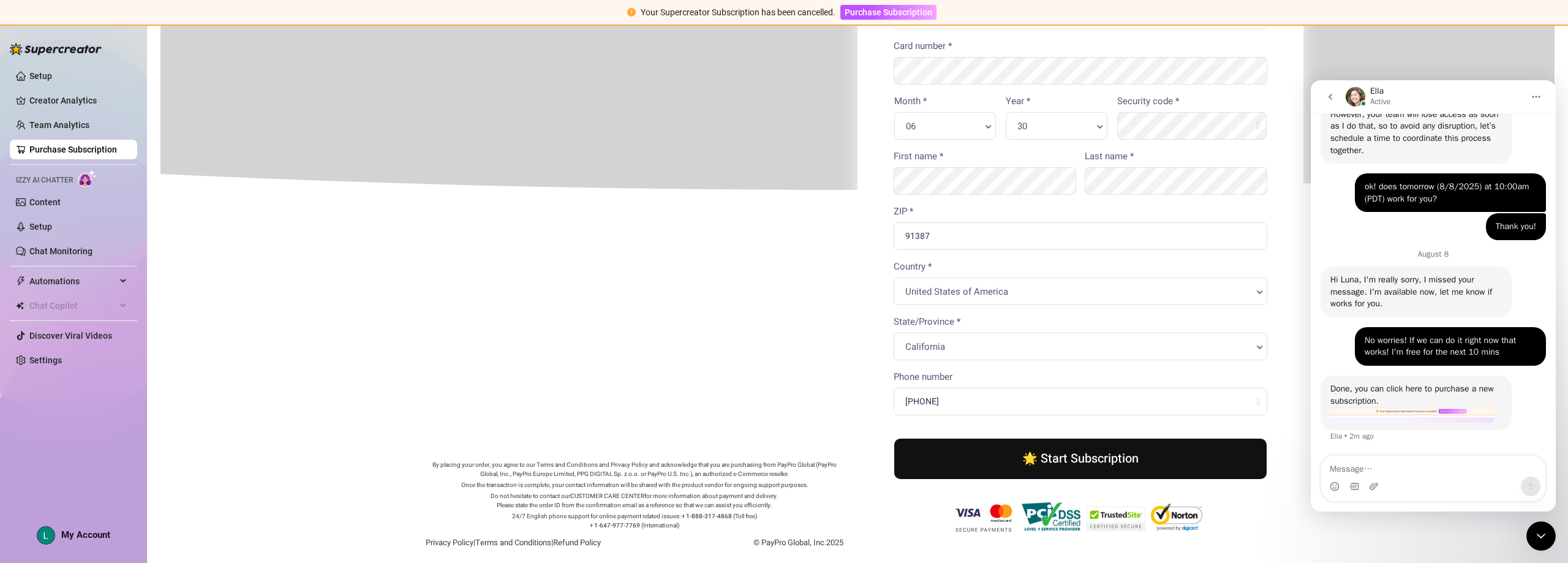 click on "🌟 Start Subscription" at bounding box center (1079, 458) 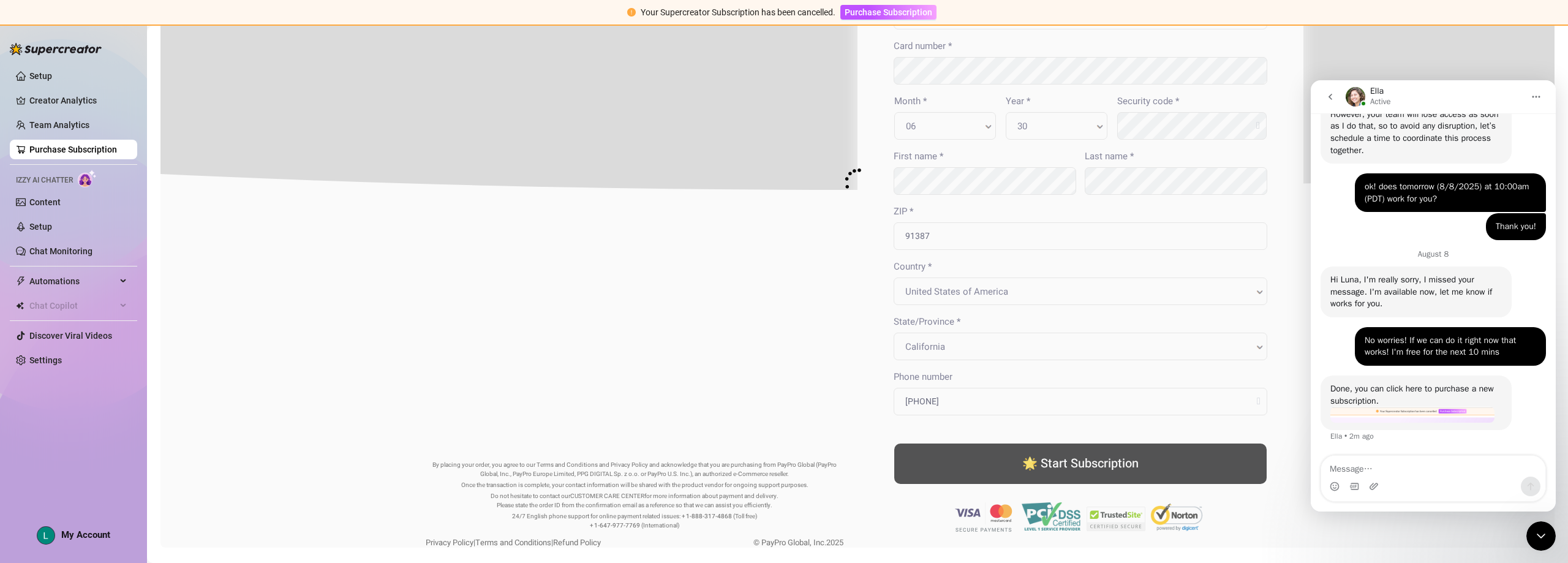 scroll, scrollTop: 2994, scrollLeft: 0, axis: vertical 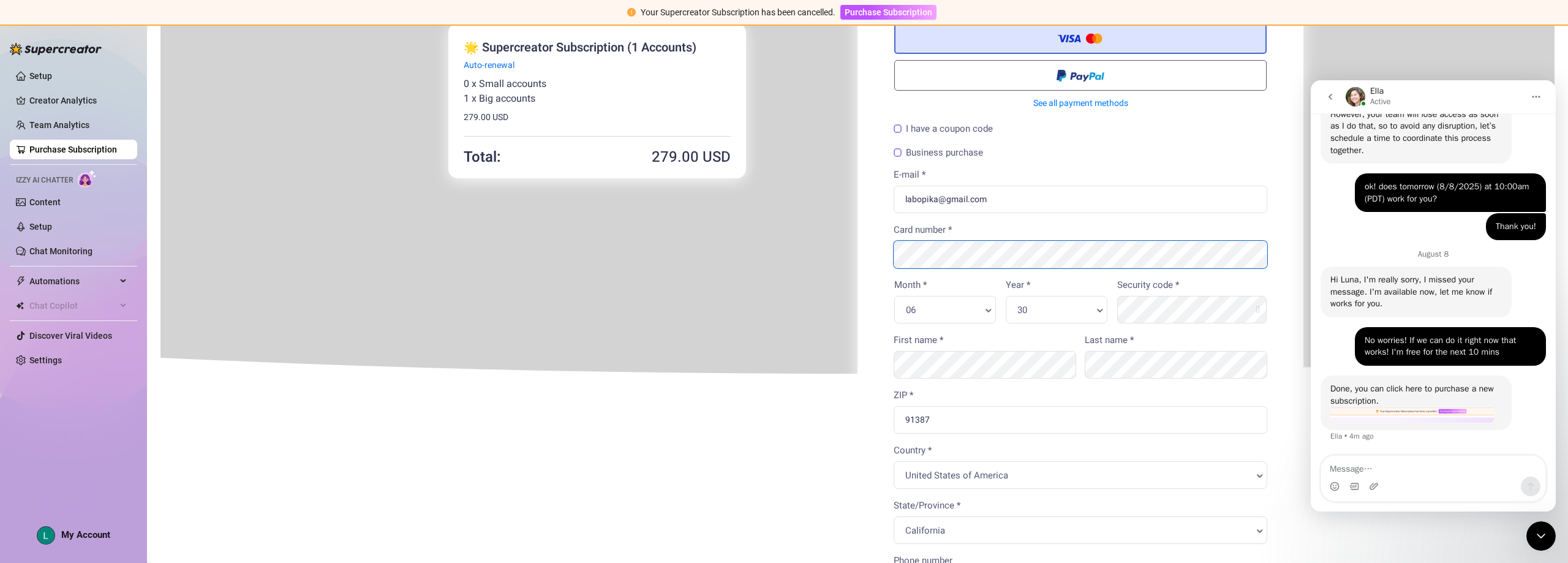 click on "You're buying
🌟 Supercreator Subscription (1 Accounts)
×" at bounding box center [856, 374] 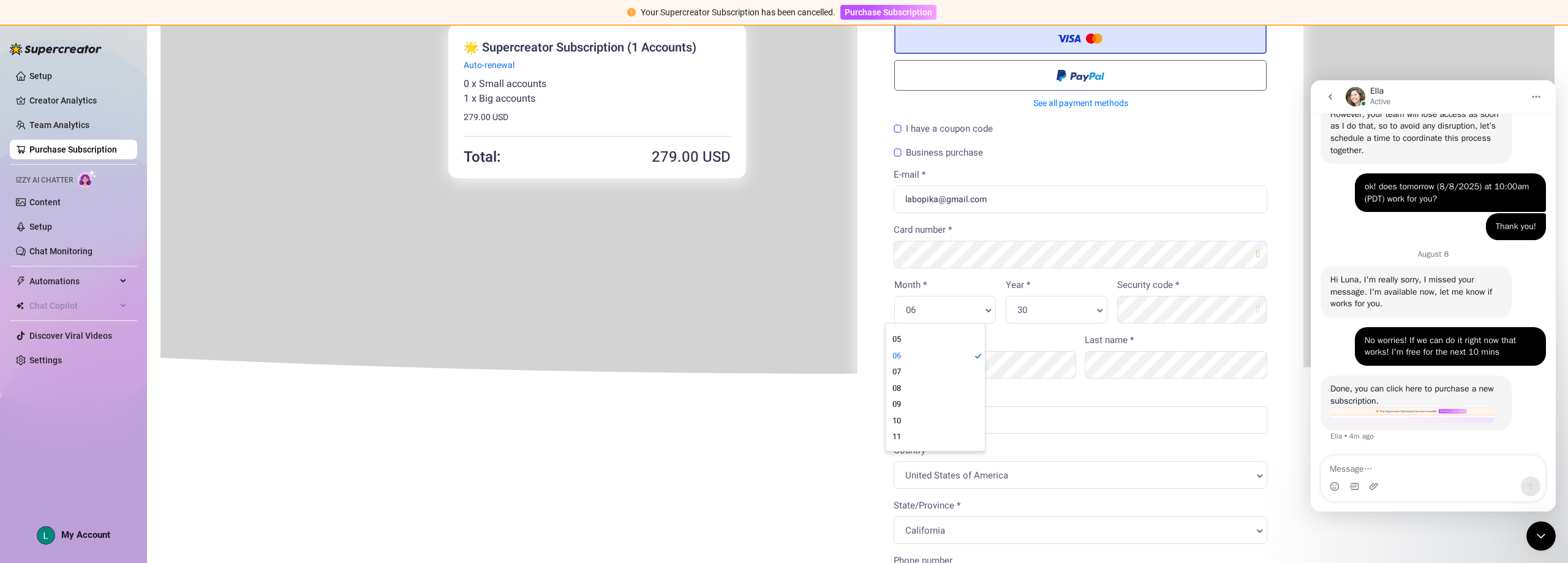 scroll, scrollTop: 61, scrollLeft: 0, axis: vertical 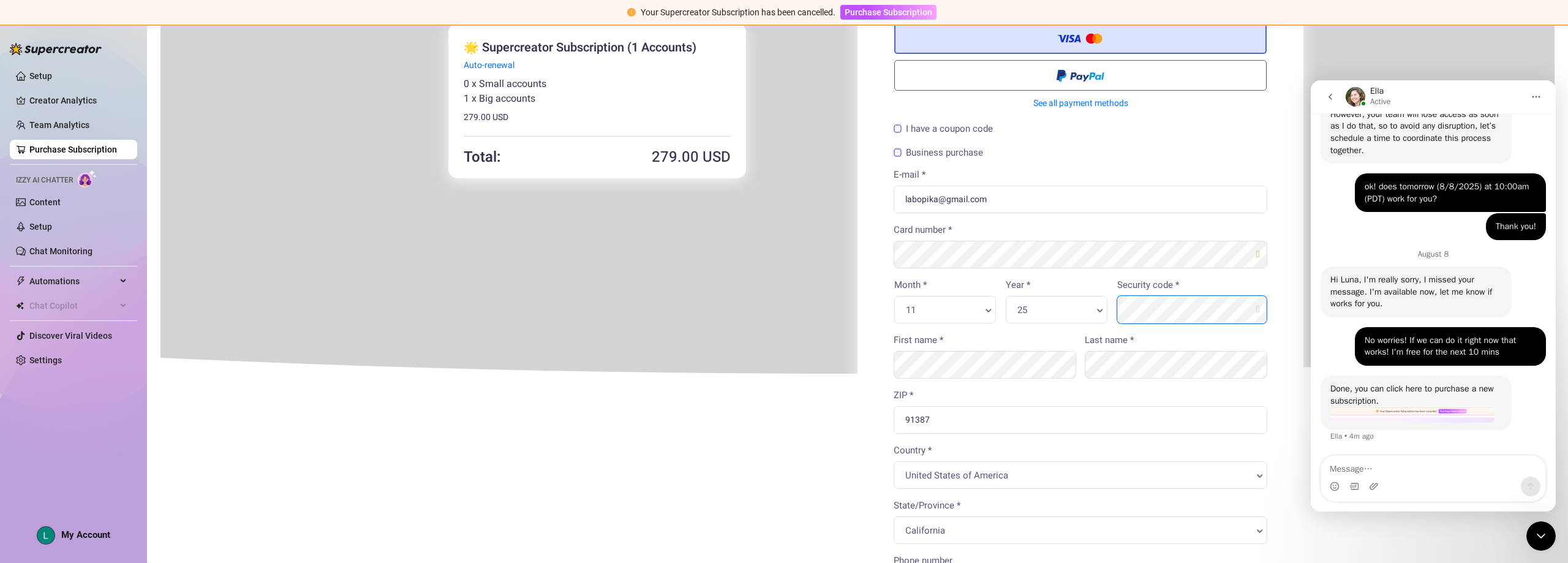 click on "Month *
11     Month *
Year *
25     Year *
Security code *" at bounding box center [1079, 304] 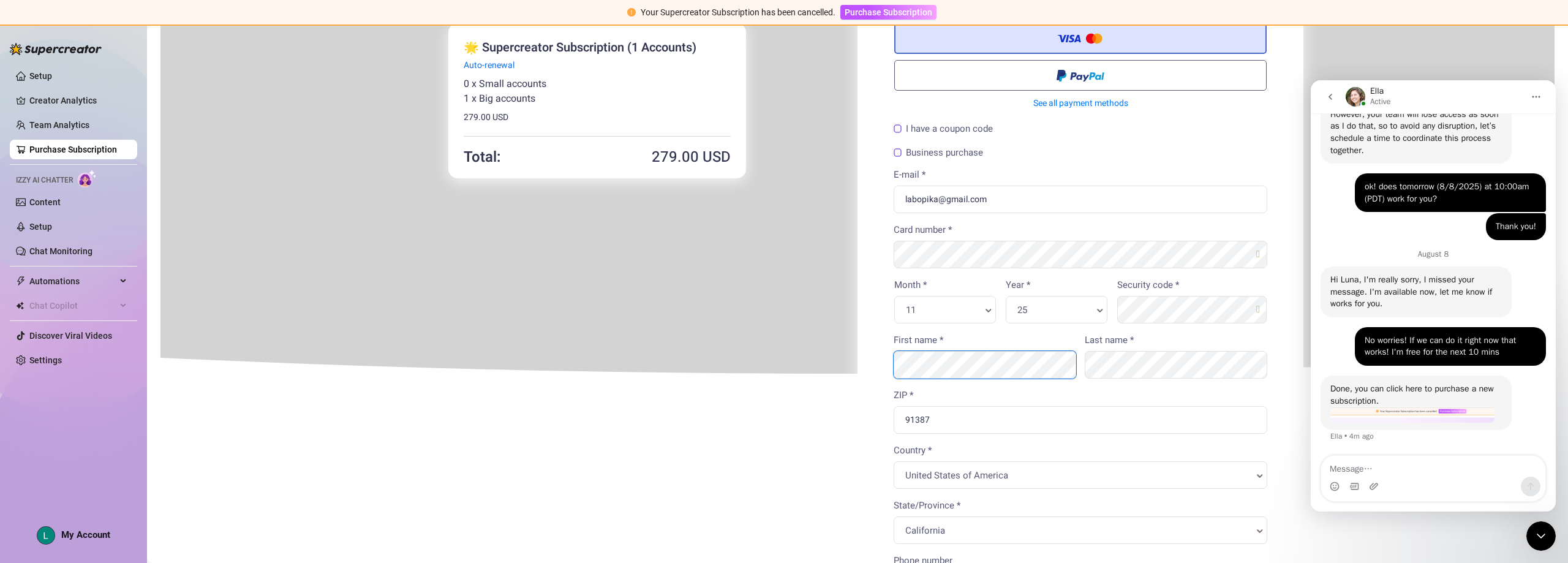 click on "You're buying
🌟 Supercreator Subscription (1 Accounts)
×" at bounding box center [856, 374] 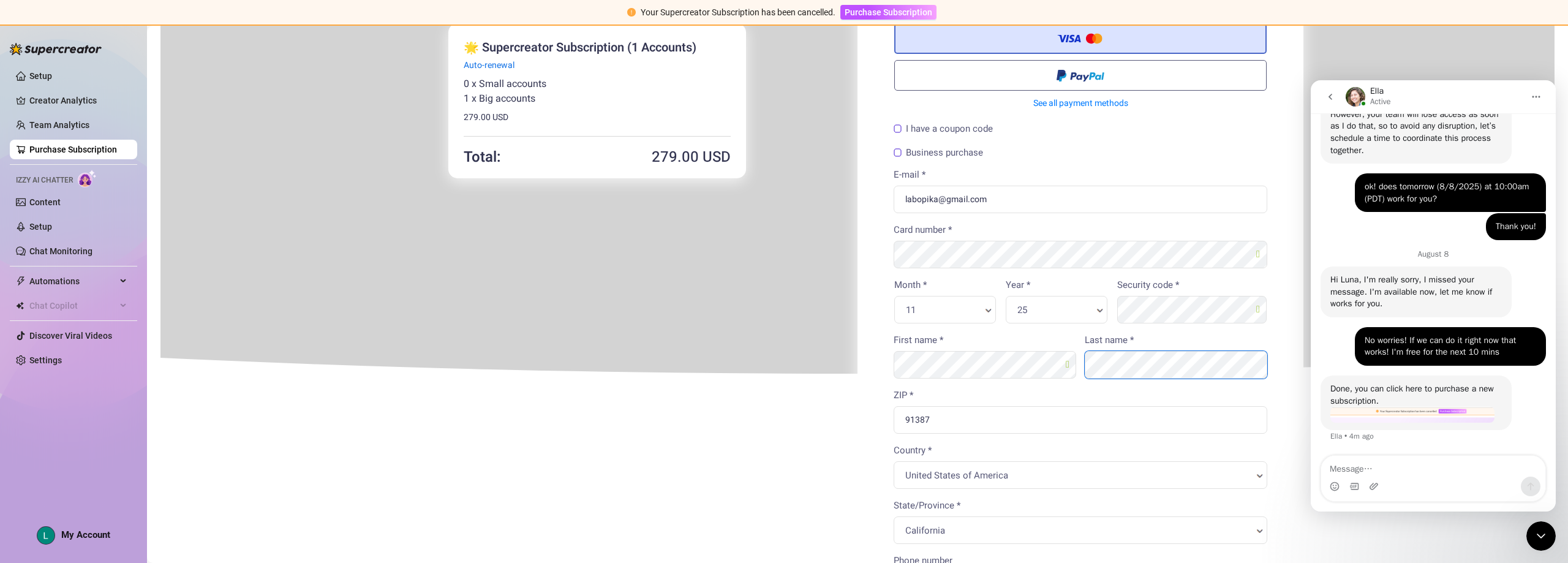 click on "First name *
Last name *" at bounding box center [1079, 360] 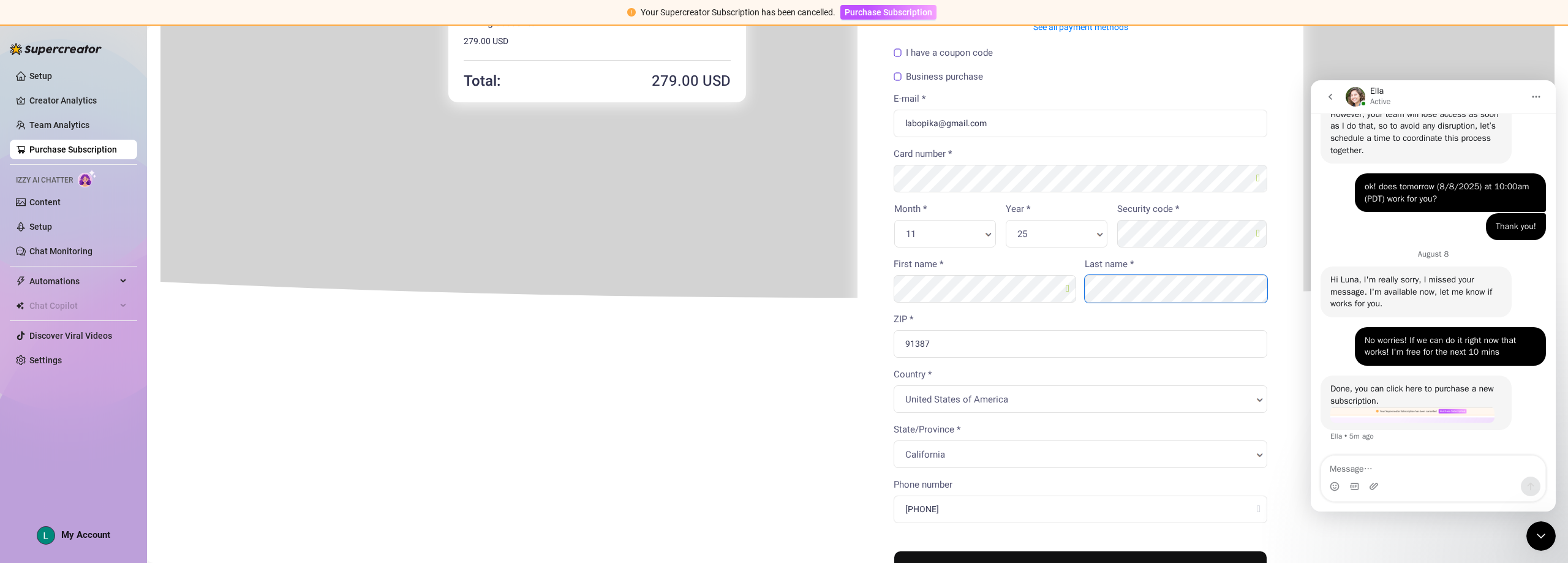 scroll, scrollTop: 77, scrollLeft: 0, axis: vertical 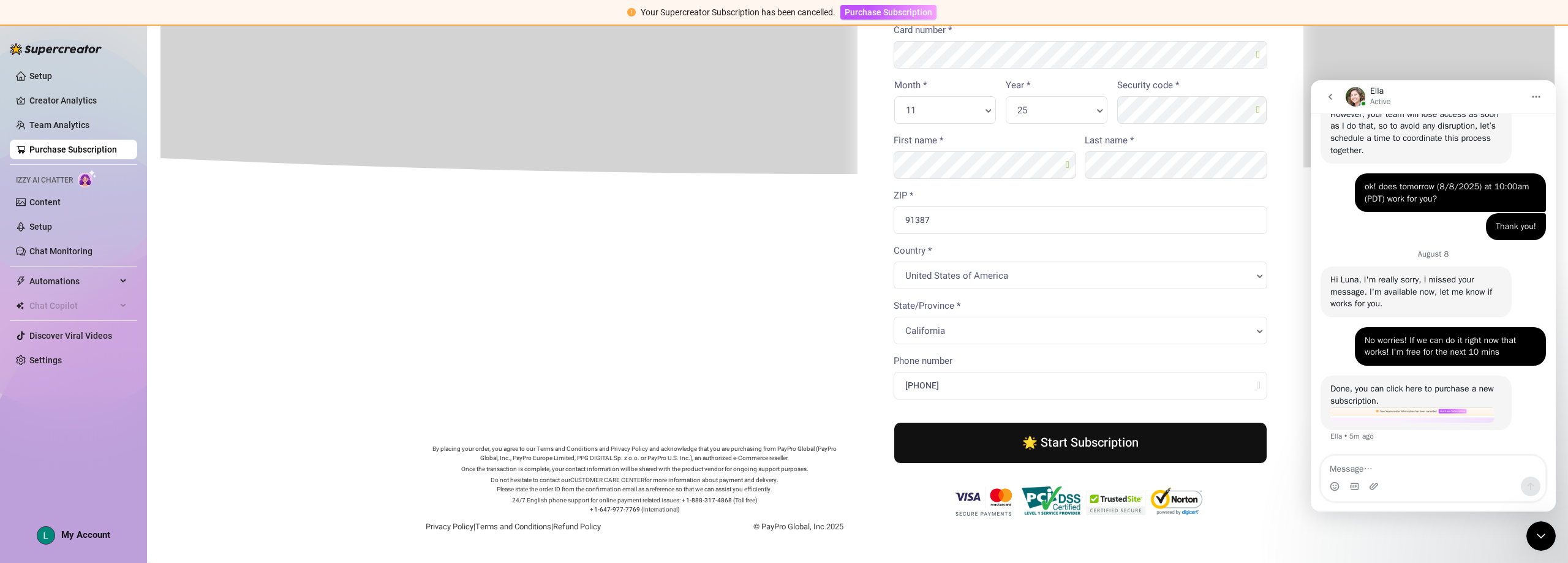click on "🌟 Start Subscription" at bounding box center [1079, 442] 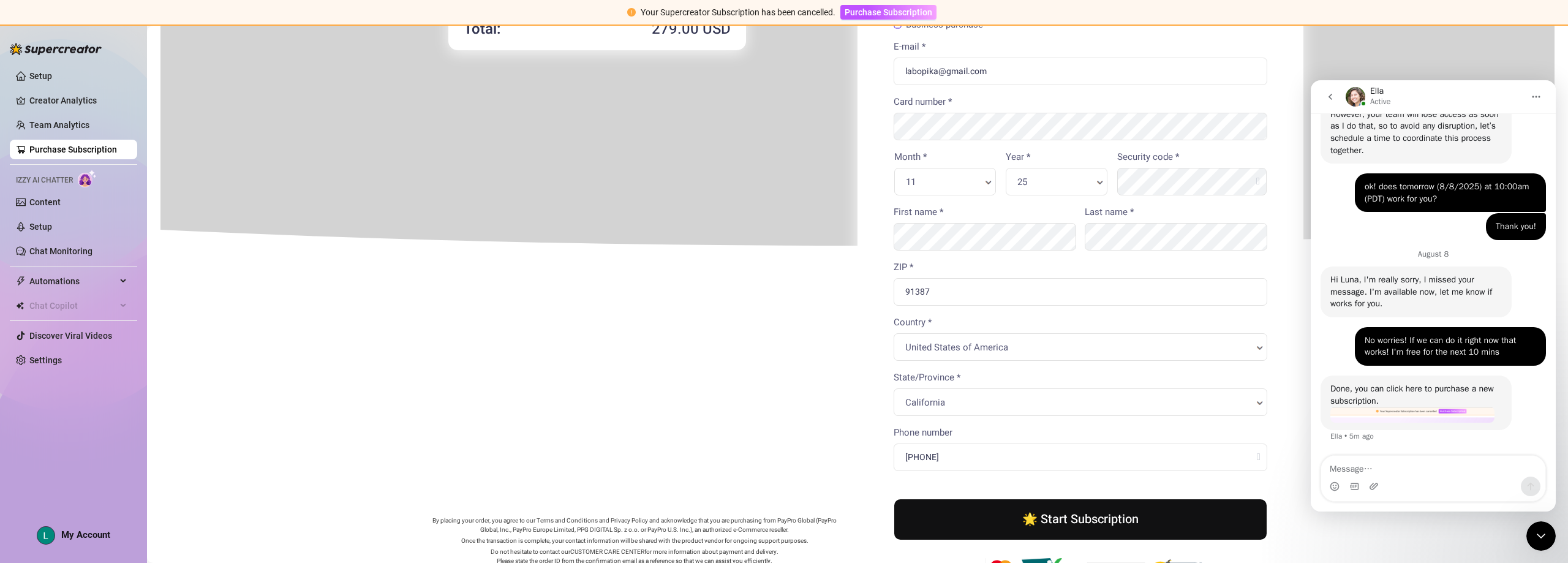 scroll, scrollTop: 0, scrollLeft: 0, axis: both 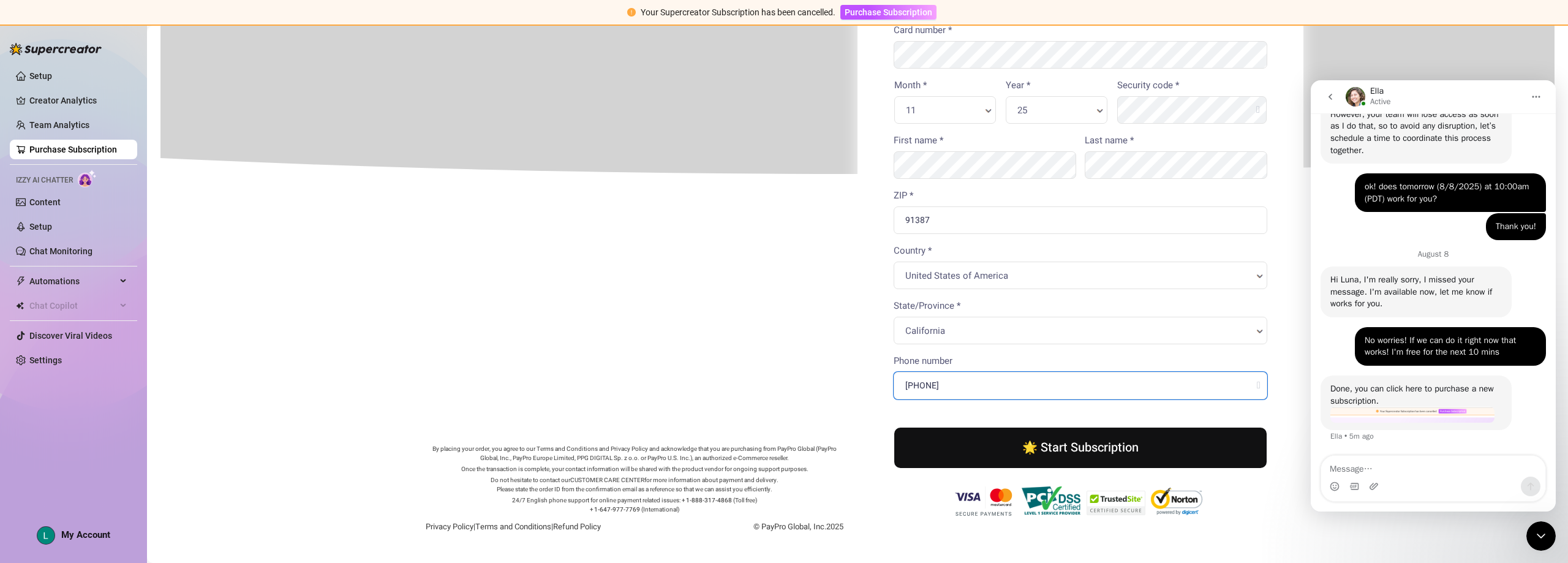 click on "Phone number" at bounding box center [1079, 384] 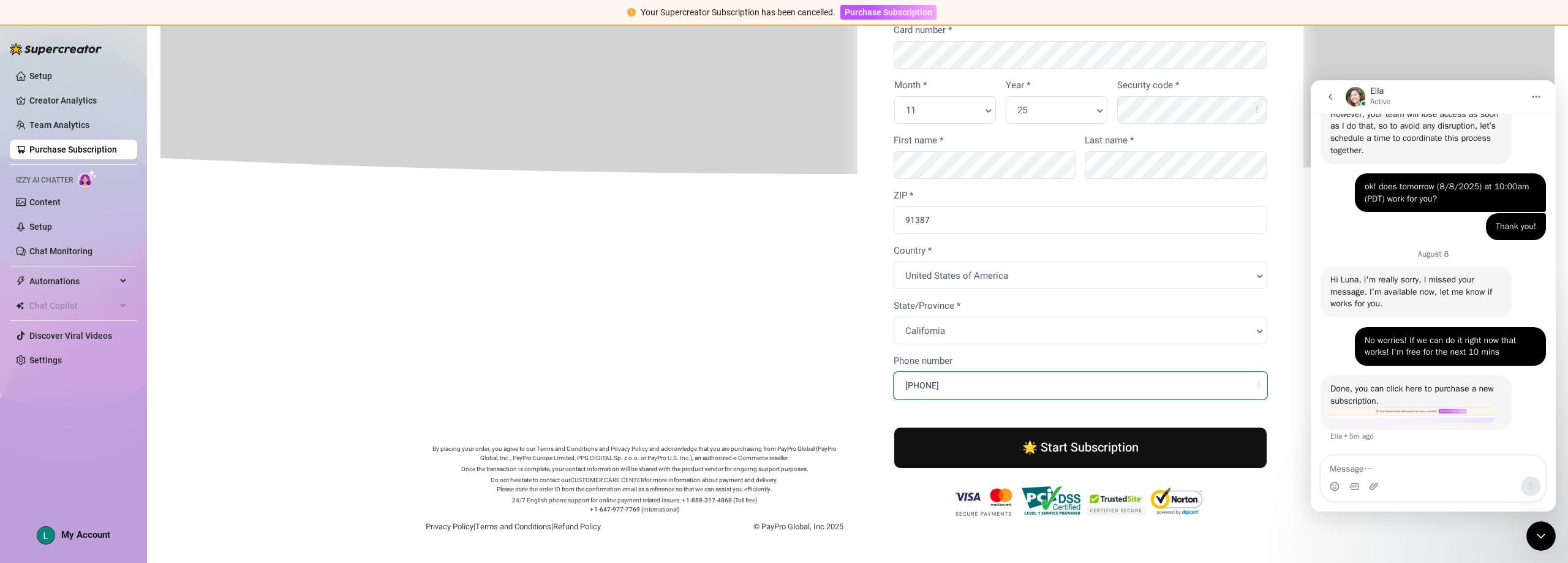 click on "Phone number" at bounding box center (1079, 384) 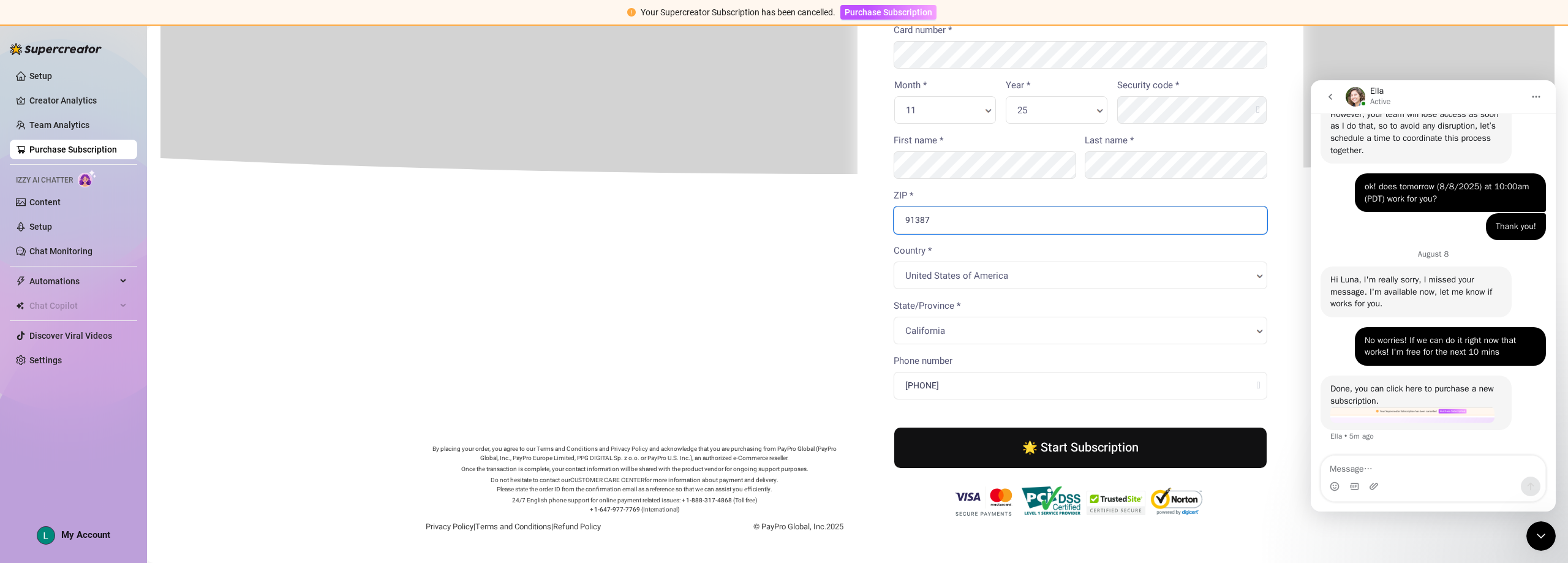 click on "91387" at bounding box center (1079, 219) 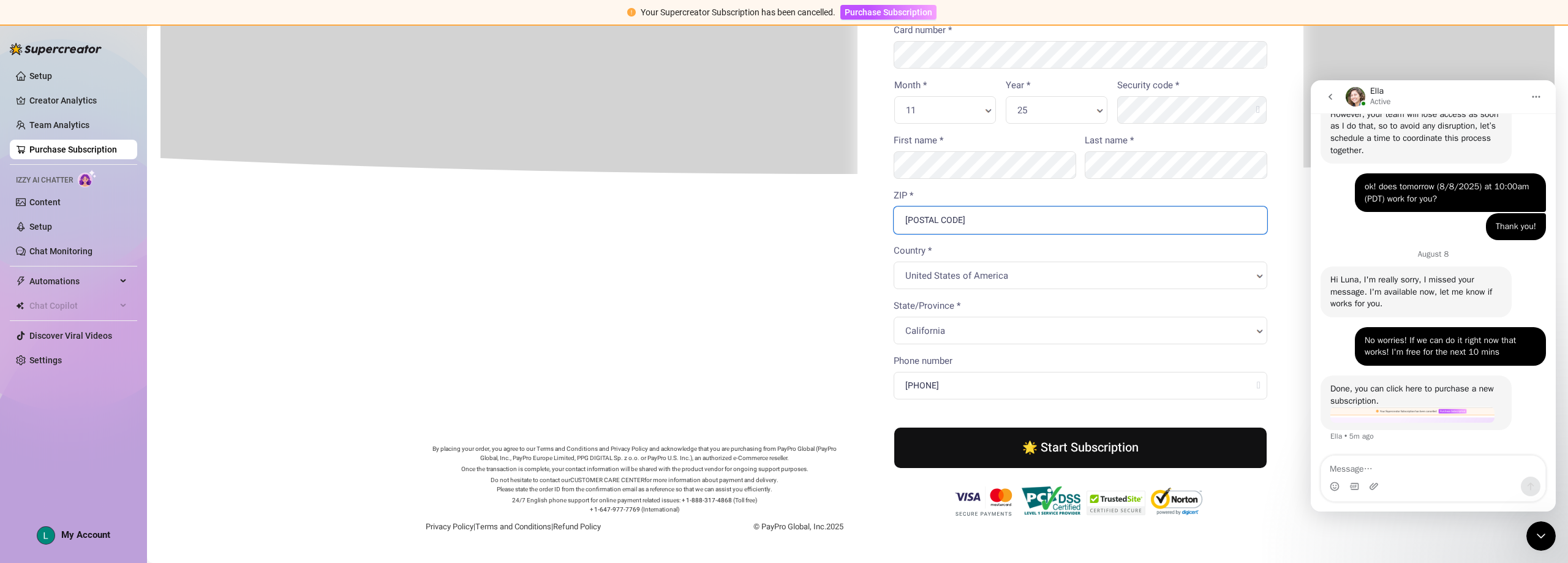 type on "[POSTAL CODE]" 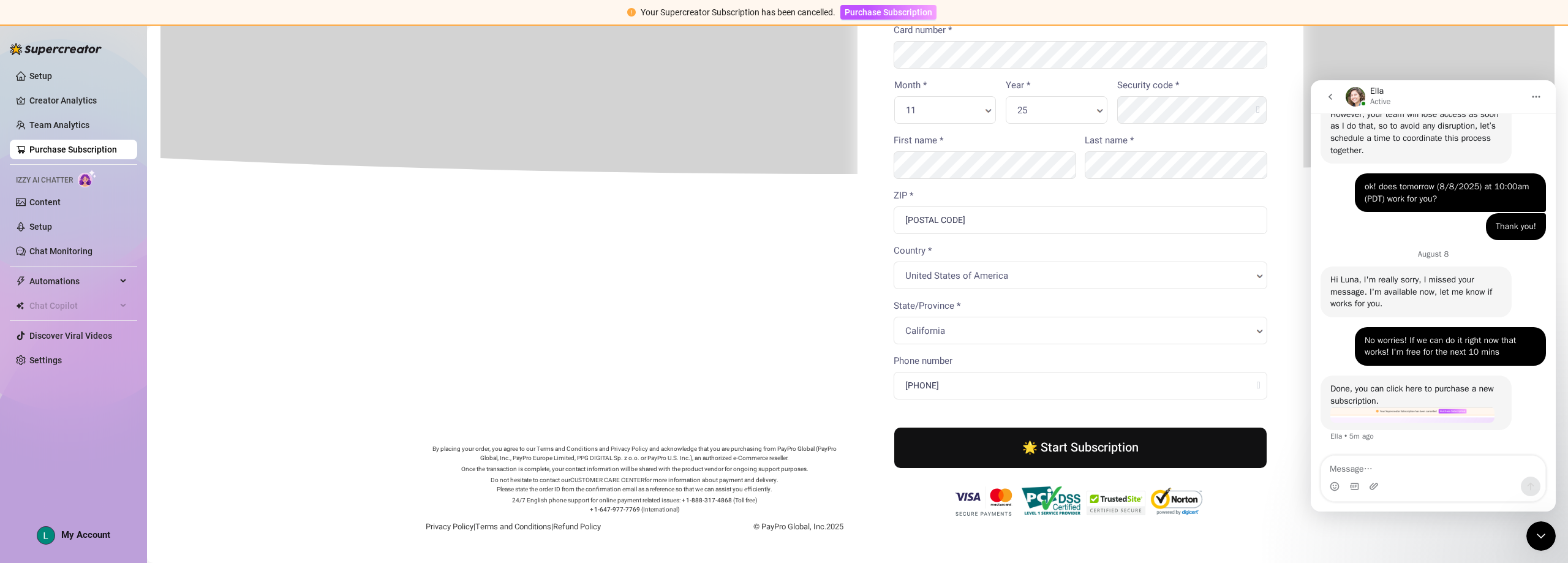 click on "You're buying
× 279" at bounding box center (856, 203) 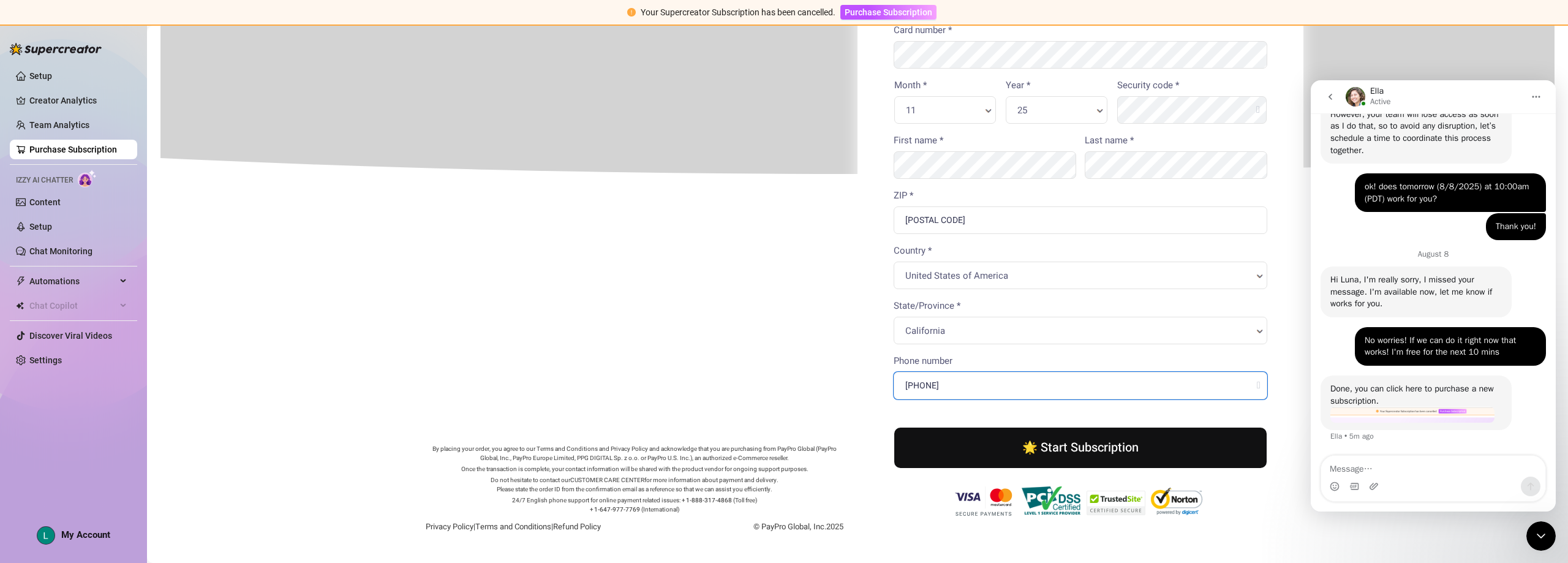 drag, startPoint x: 913, startPoint y: 383, endPoint x: 798, endPoint y: 374, distance: 115.35164 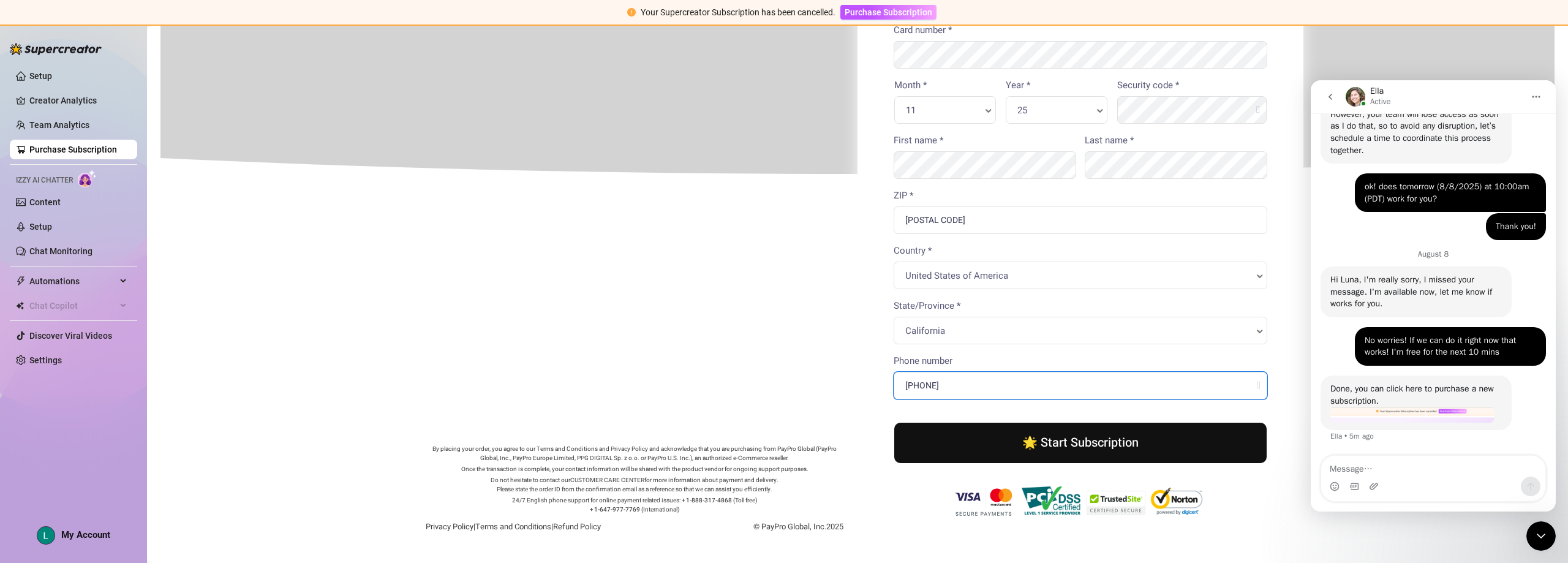 type on "[PHONE]" 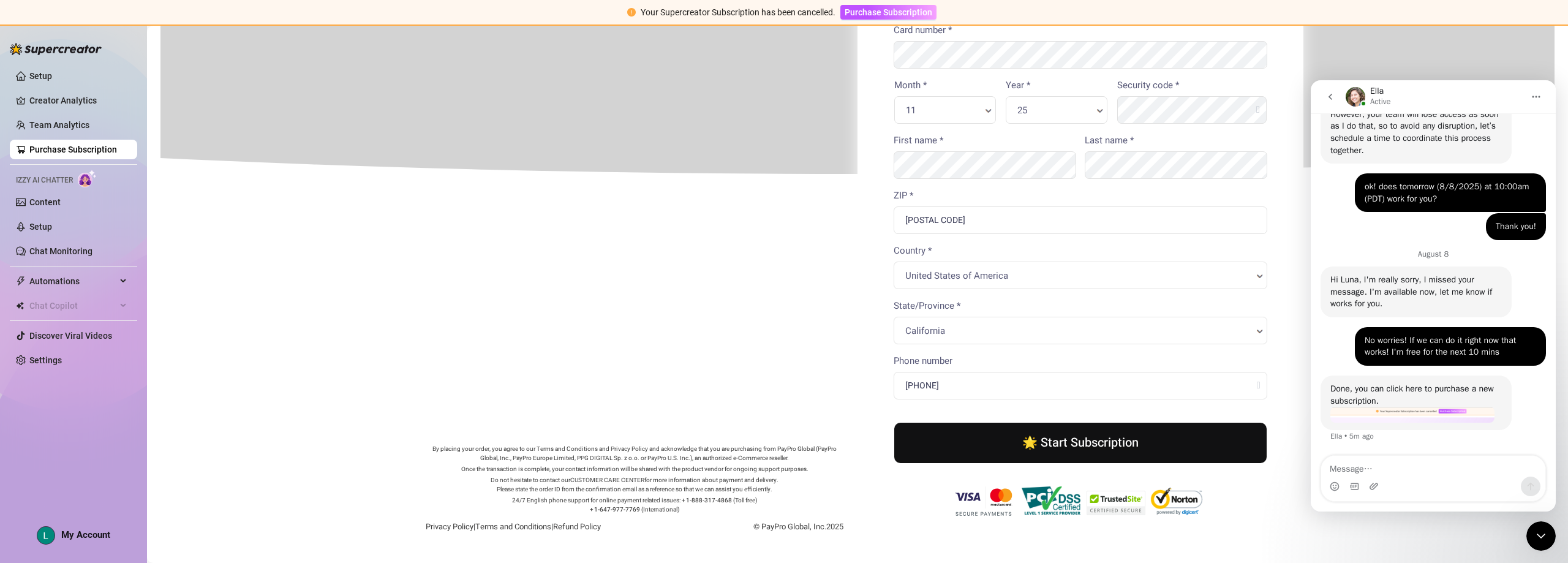 click on "🌟 Start Subscription" at bounding box center [1079, 442] 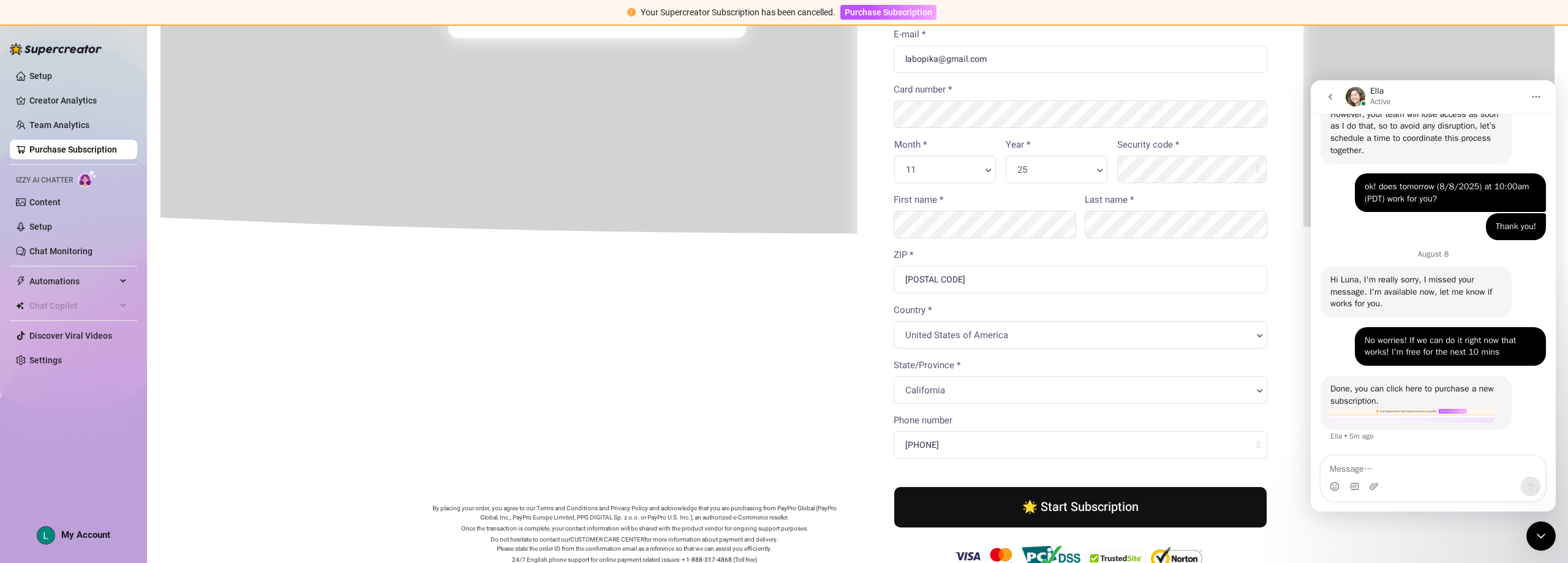 scroll, scrollTop: 0, scrollLeft: 0, axis: both 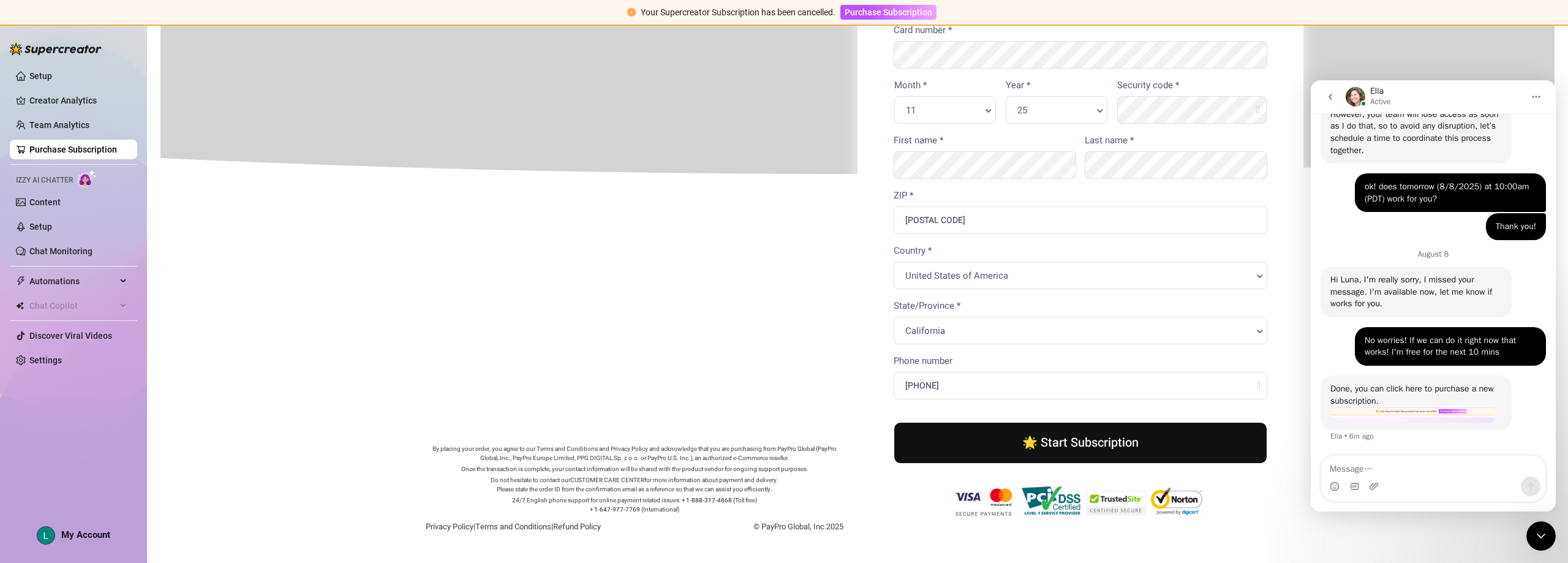click on "🌟 Start Subscription" at bounding box center [1079, 442] 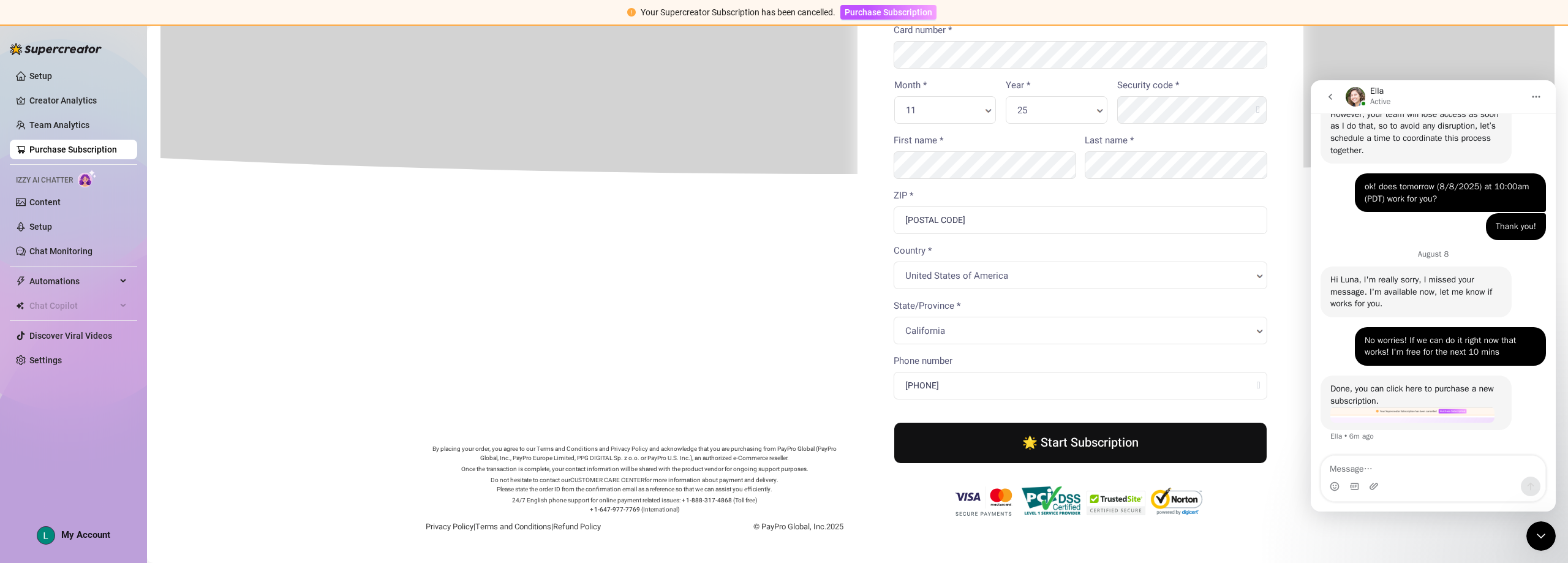 click on "🌟 Start Subscription" at bounding box center [1079, 442] 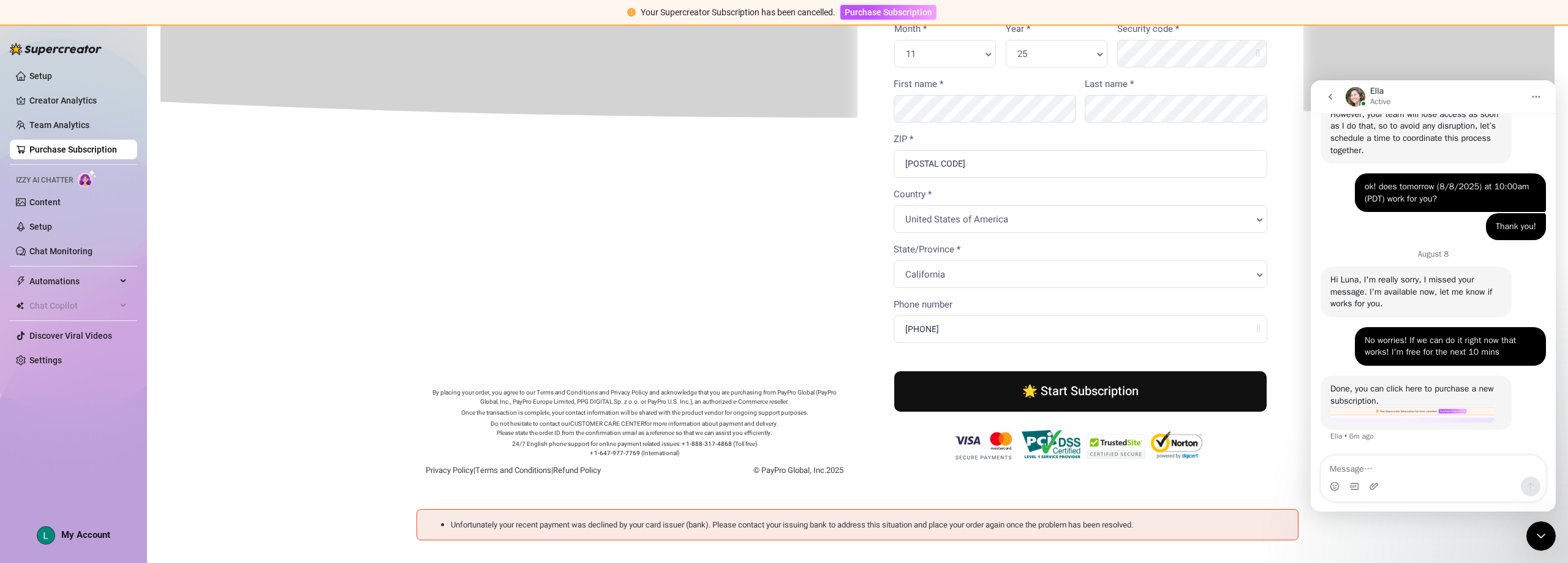scroll, scrollTop: 245, scrollLeft: 0, axis: vertical 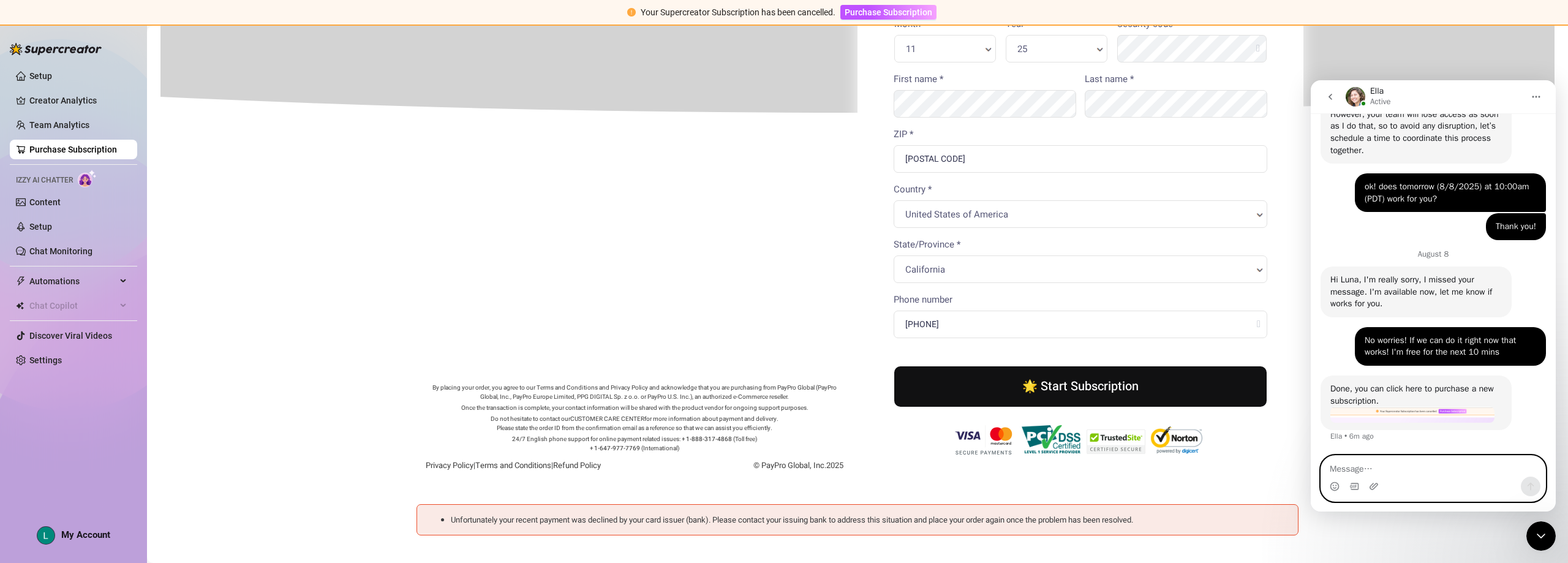 click at bounding box center (1433, 466) 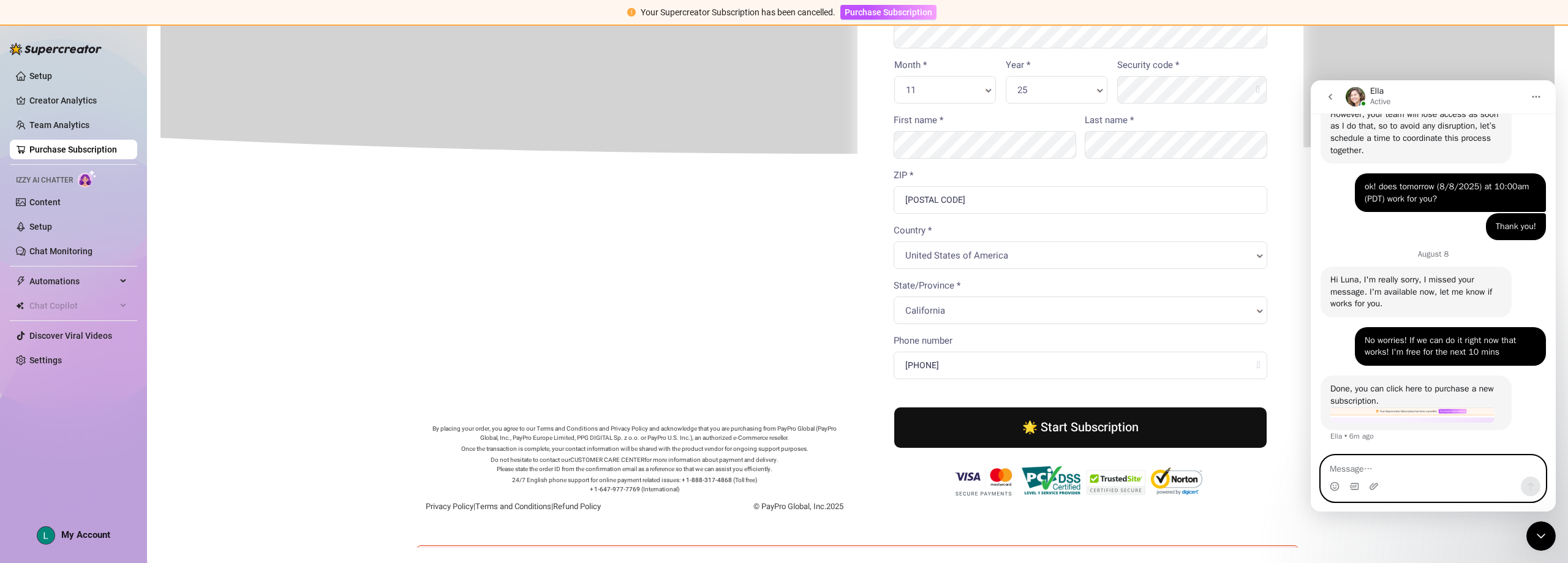 scroll, scrollTop: 0, scrollLeft: 0, axis: both 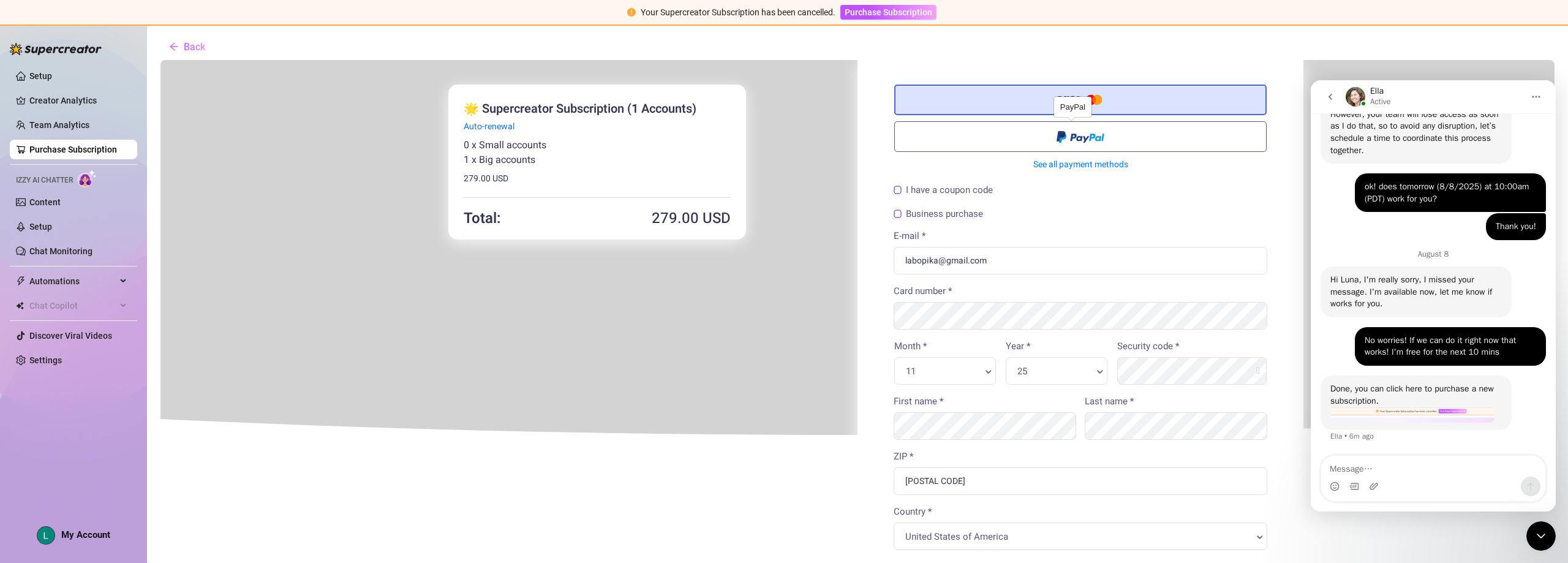 click at bounding box center [1079, 134] 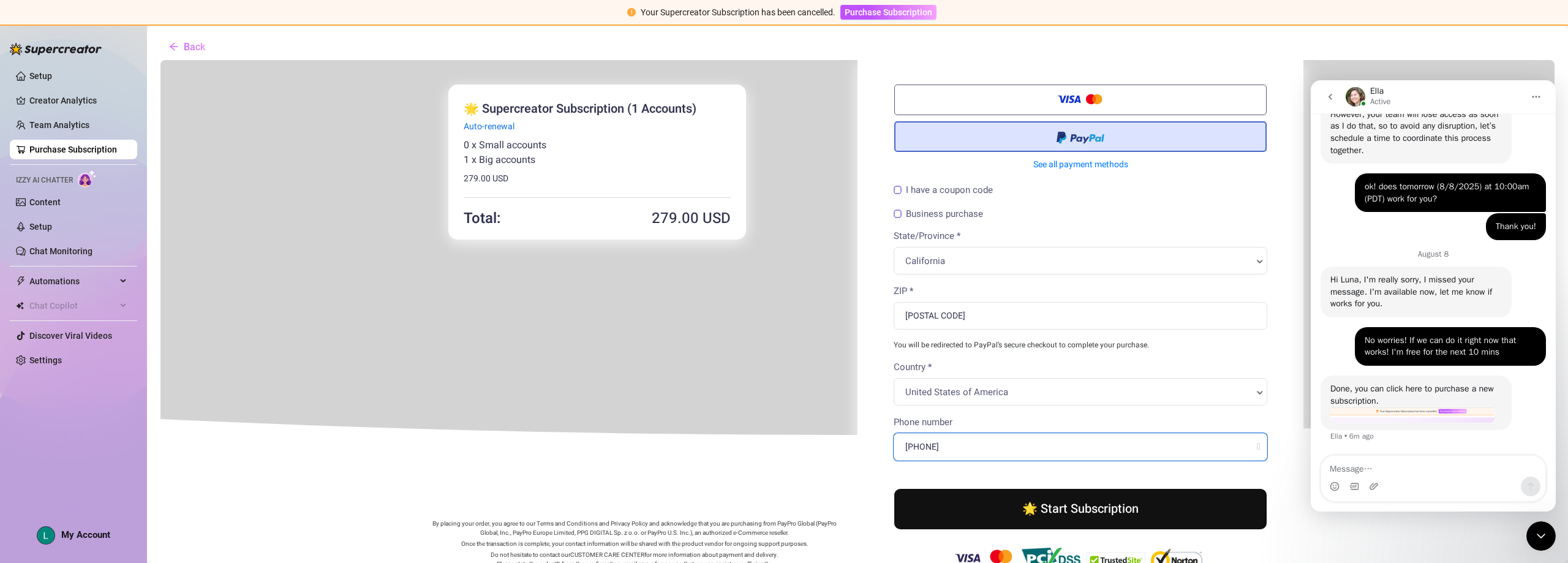 drag, startPoint x: 992, startPoint y: 444, endPoint x: 782, endPoint y: 447, distance: 210.02143 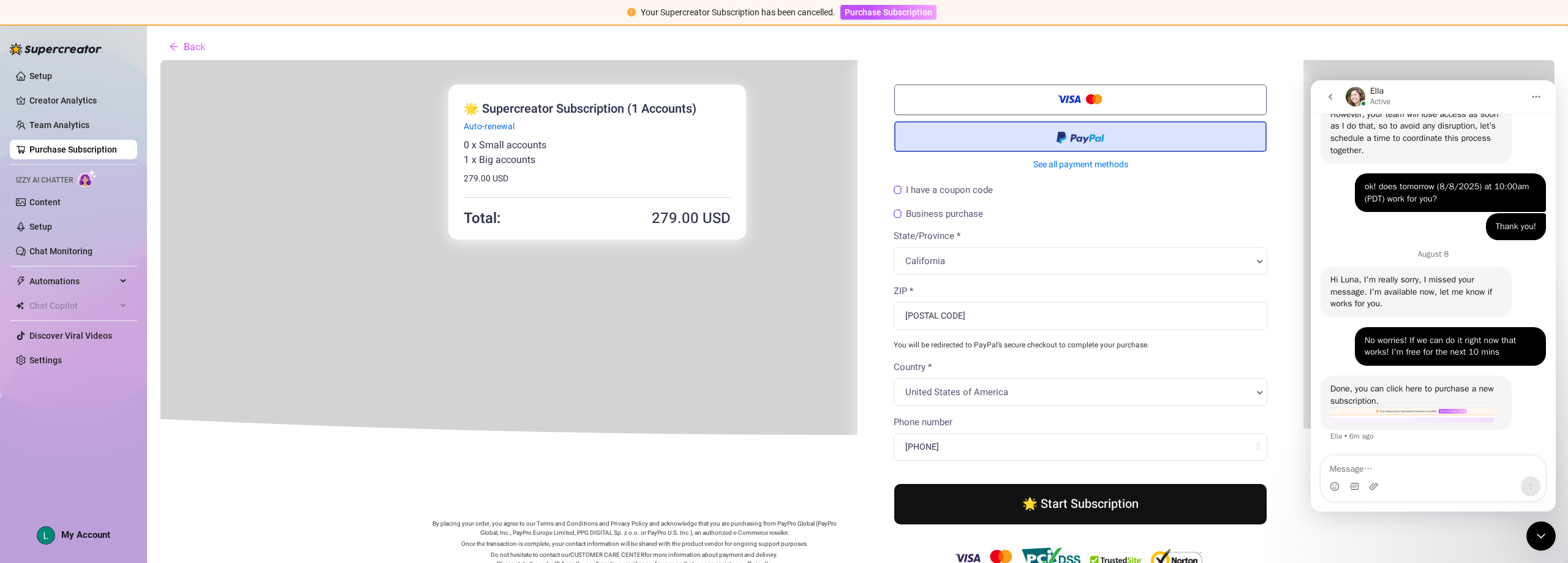 click on "🌟 Start Subscription" at bounding box center (1079, 503) 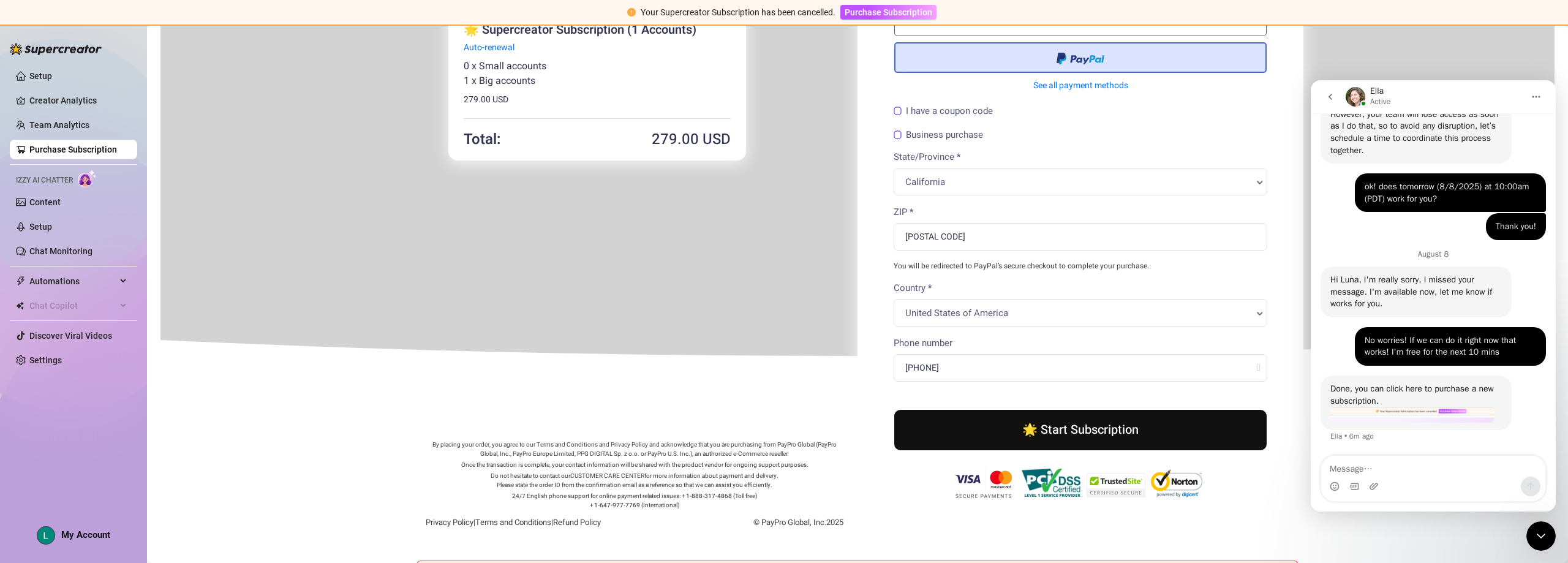 scroll, scrollTop: 184, scrollLeft: 0, axis: vertical 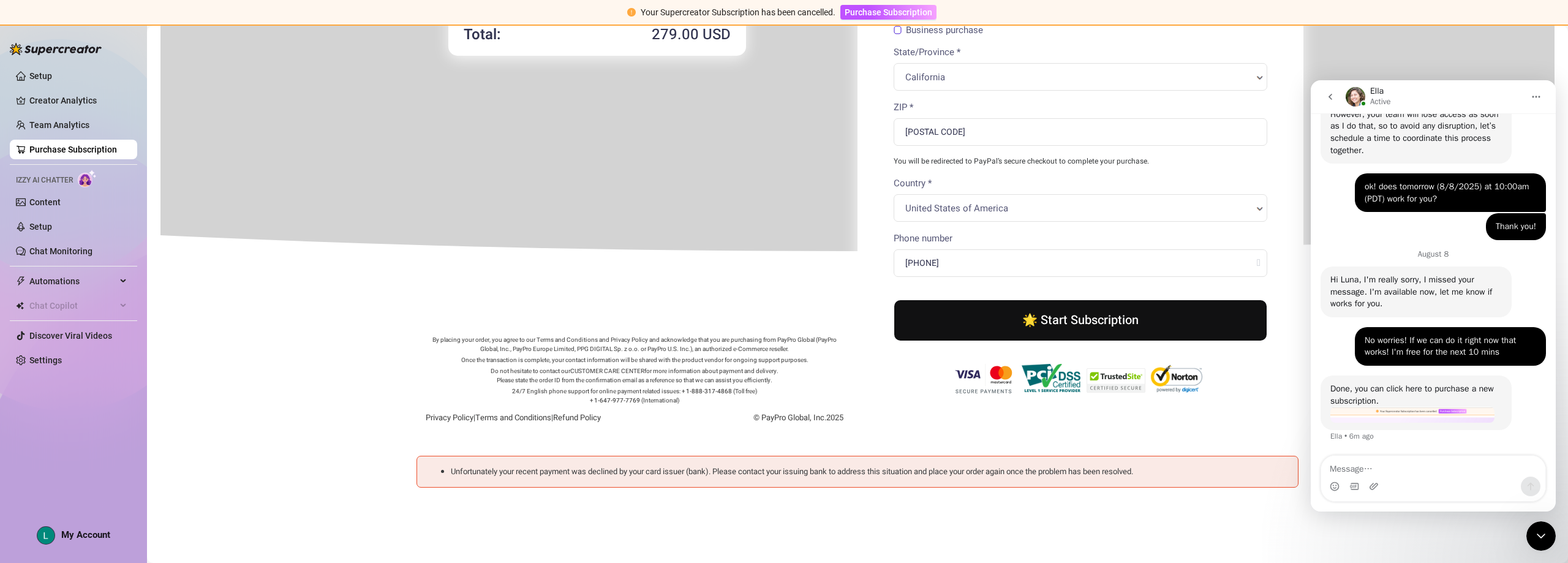 click on "🌟 Start Subscription" at bounding box center [1079, 319] 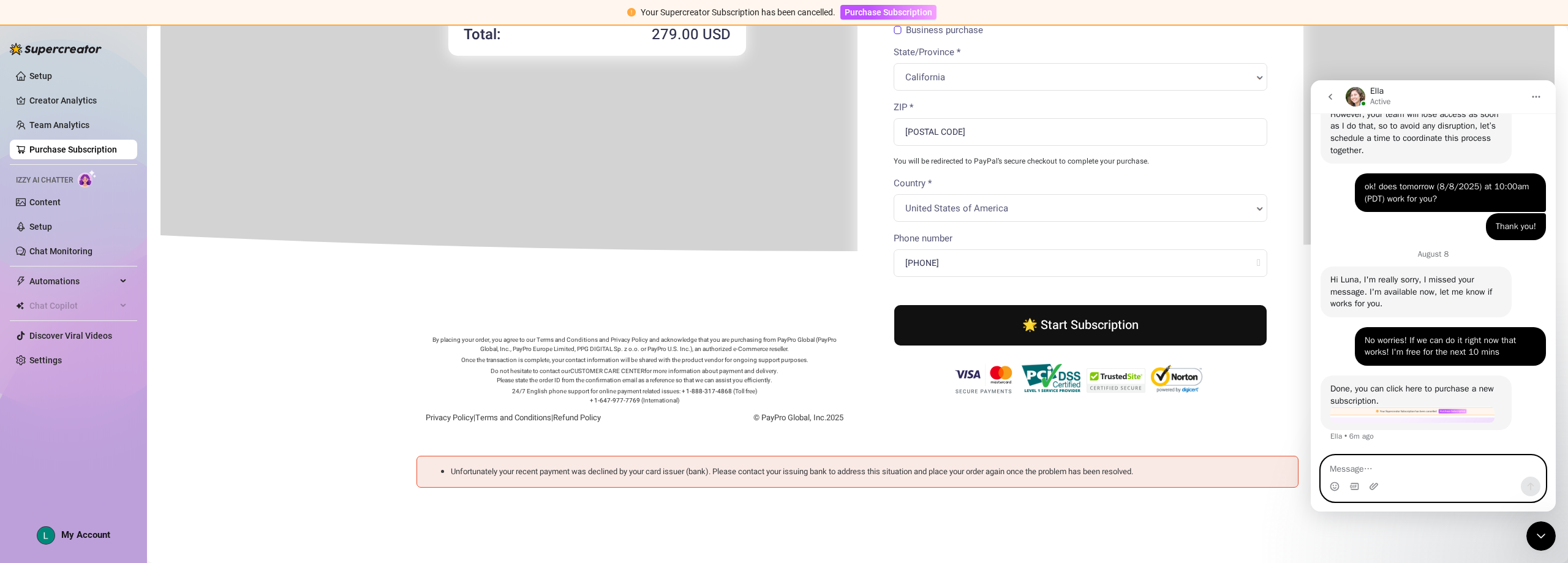 click at bounding box center [1433, 466] 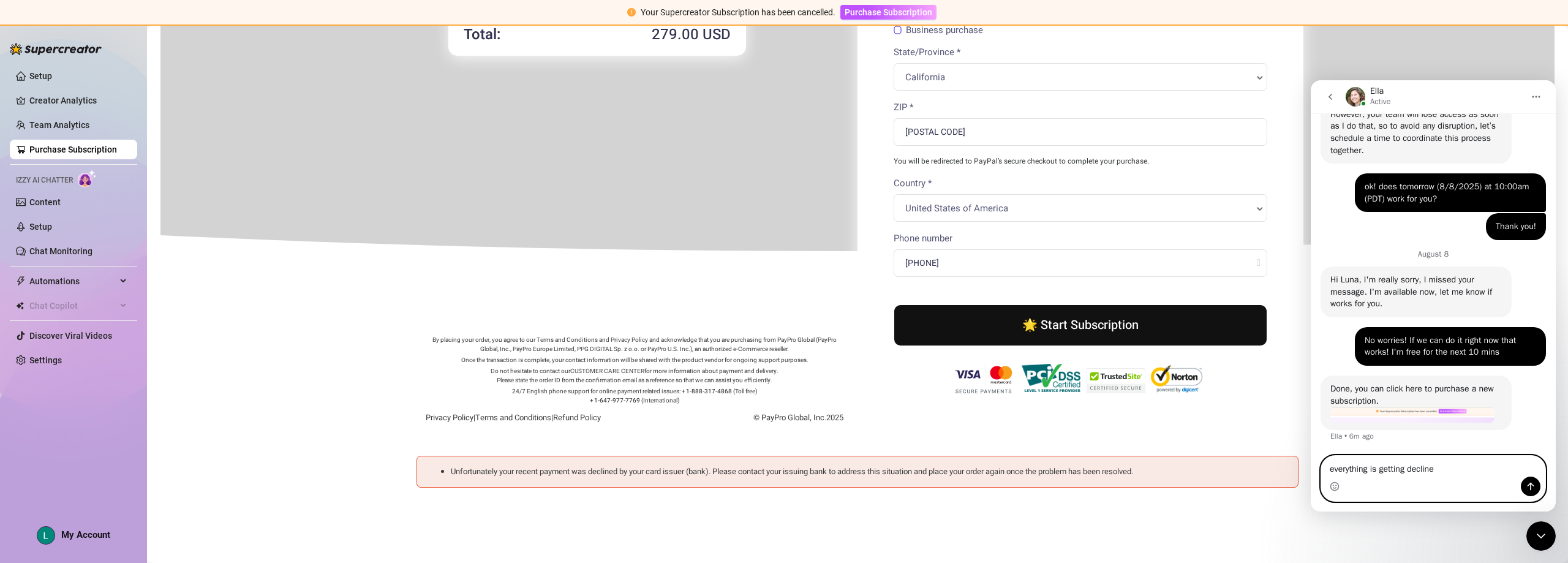 type on "everything is getting declined" 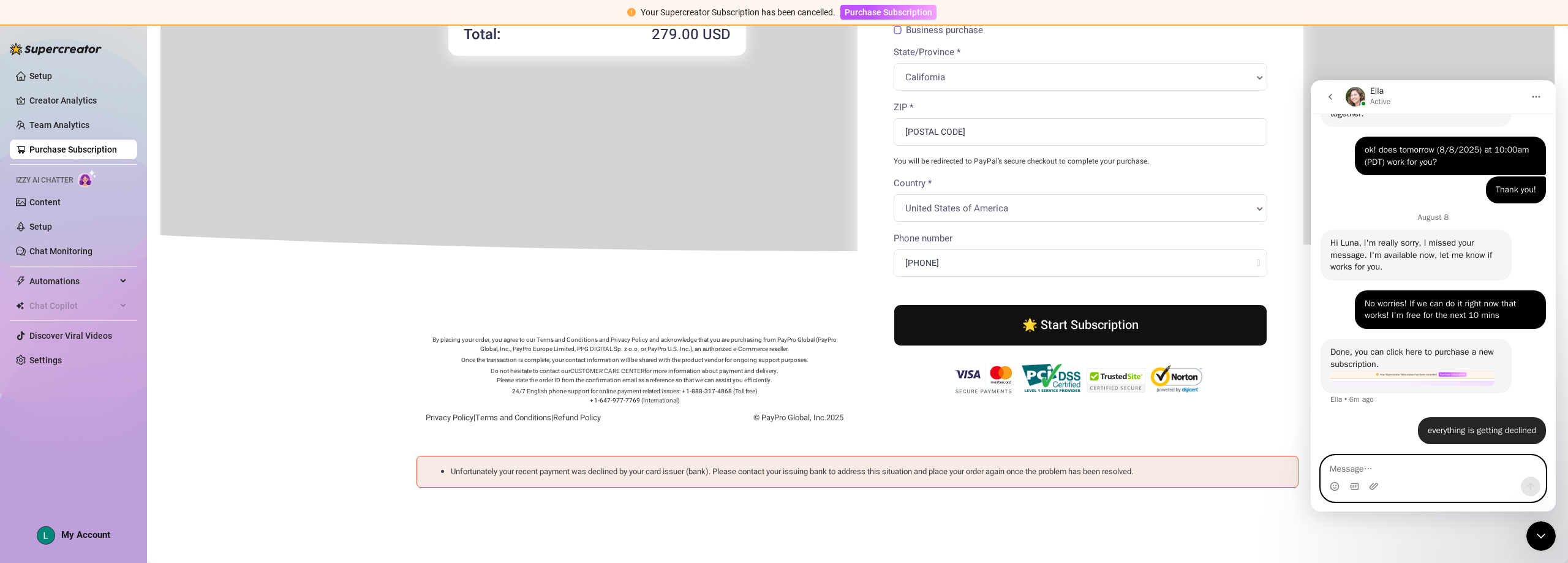 scroll, scrollTop: 3031, scrollLeft: 0, axis: vertical 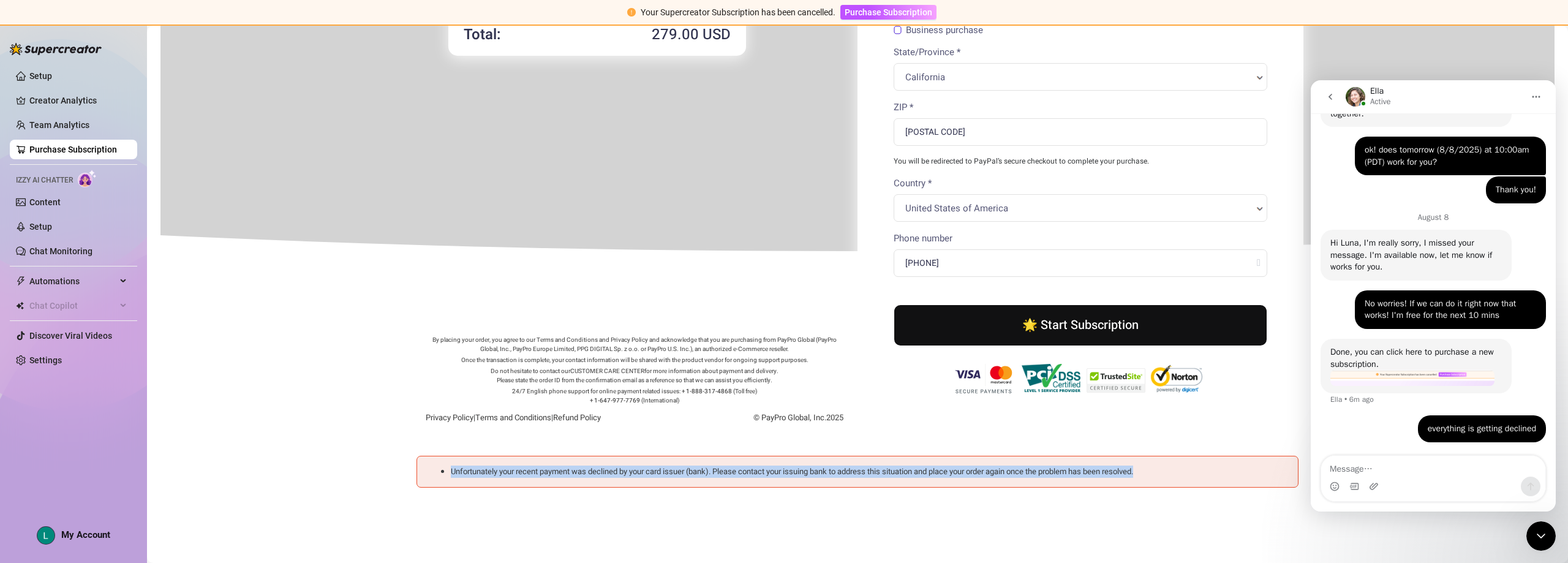 drag, startPoint x: 1166, startPoint y: 470, endPoint x: 424, endPoint y: 466, distance: 742.0108 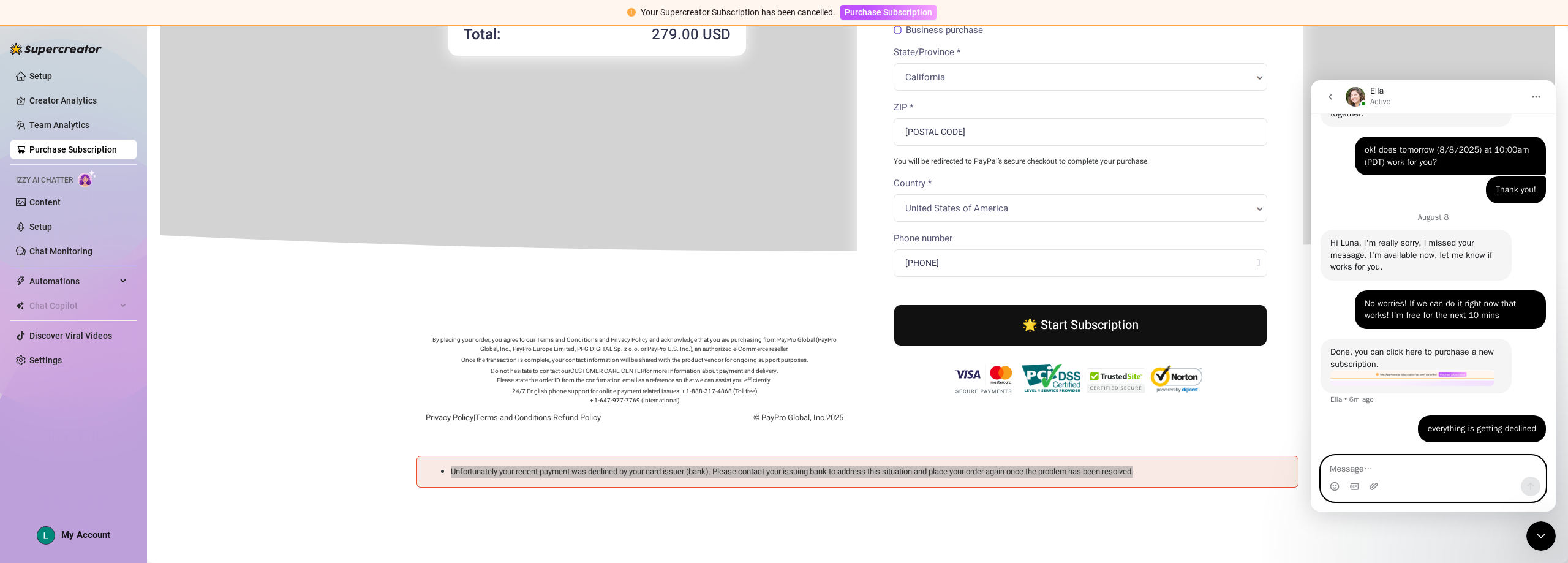 click at bounding box center [1433, 466] 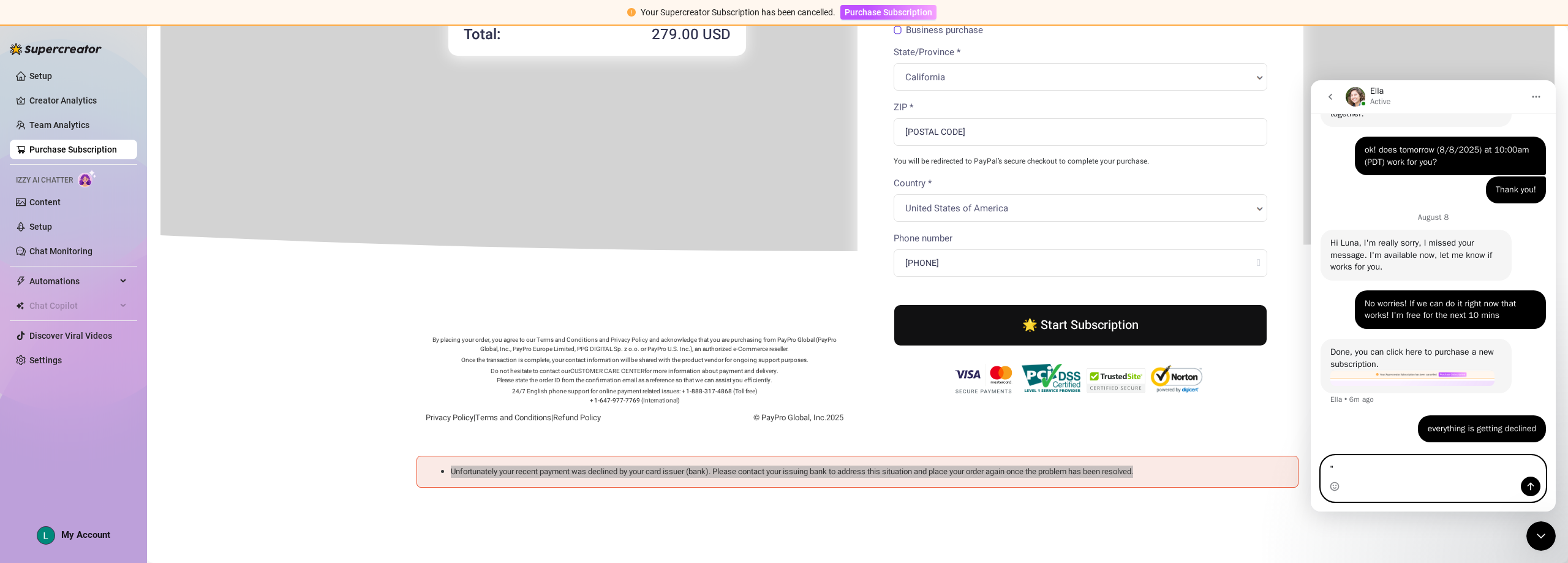 paste on "Unfortunately your recent payment was declined by your card issuer (bank). Please contact your issuing bank to address this situation and place your order again once the problem has been resolved." 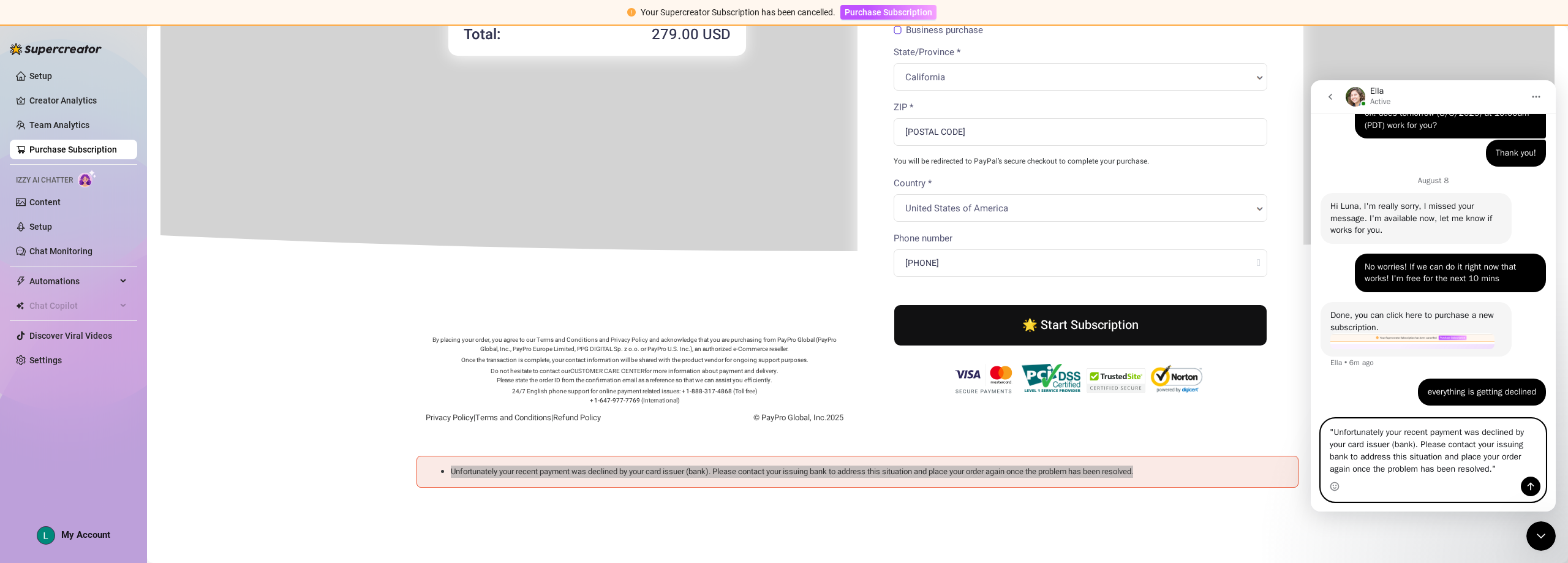 scroll, scrollTop: 3080, scrollLeft: 0, axis: vertical 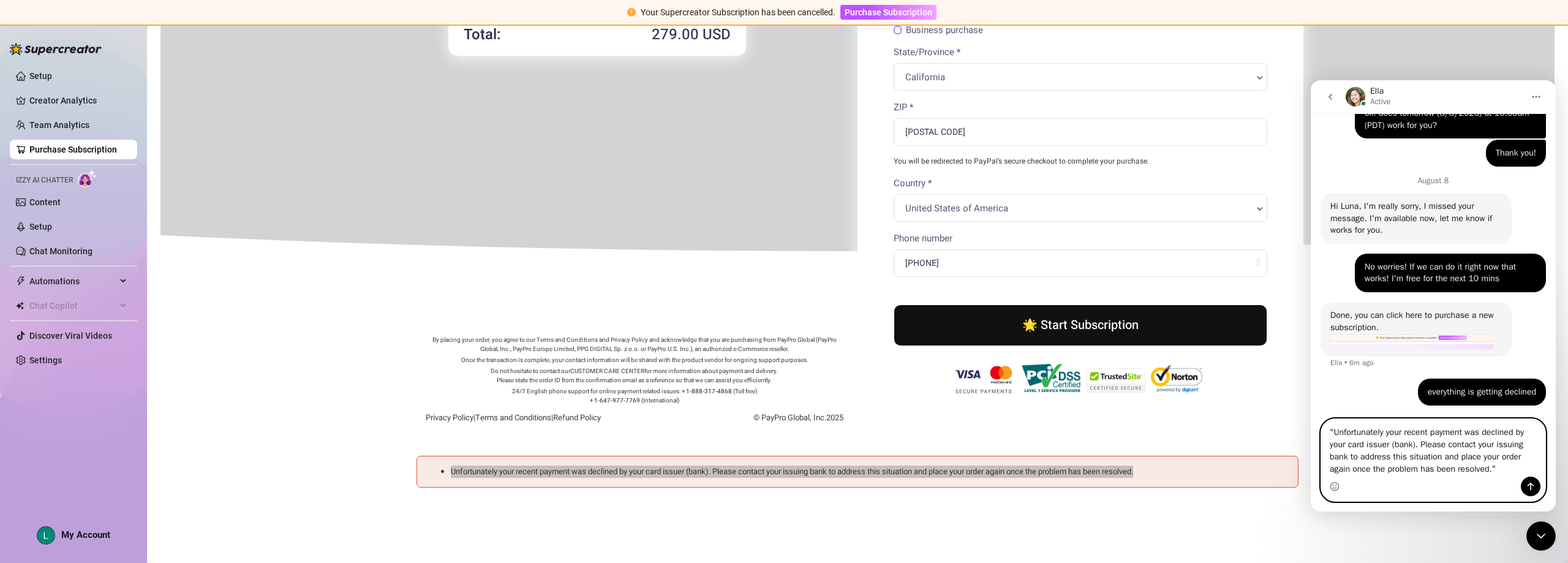 type on ""Unfortunately your recent payment was declined by your card issuer (bank). Please contact your issuing bank to address this situation and place your order again once the problem has been resolved."" 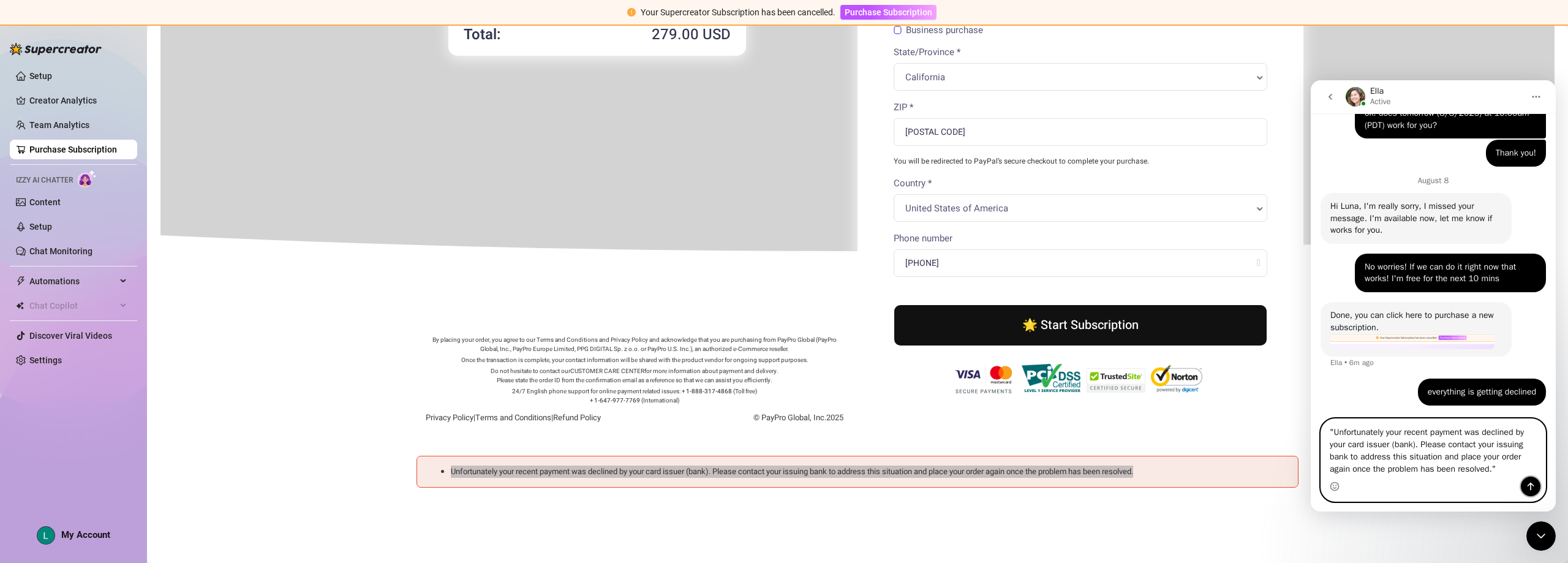 click 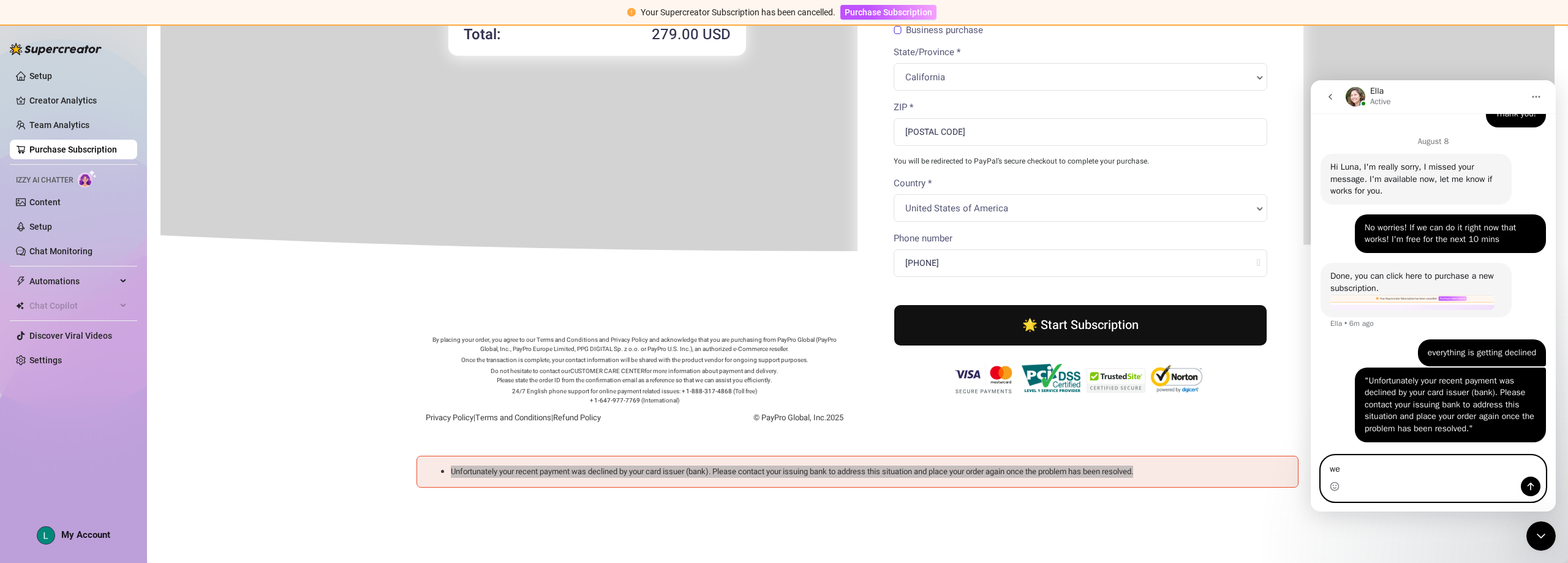 scroll, scrollTop: 3119, scrollLeft: 0, axis: vertical 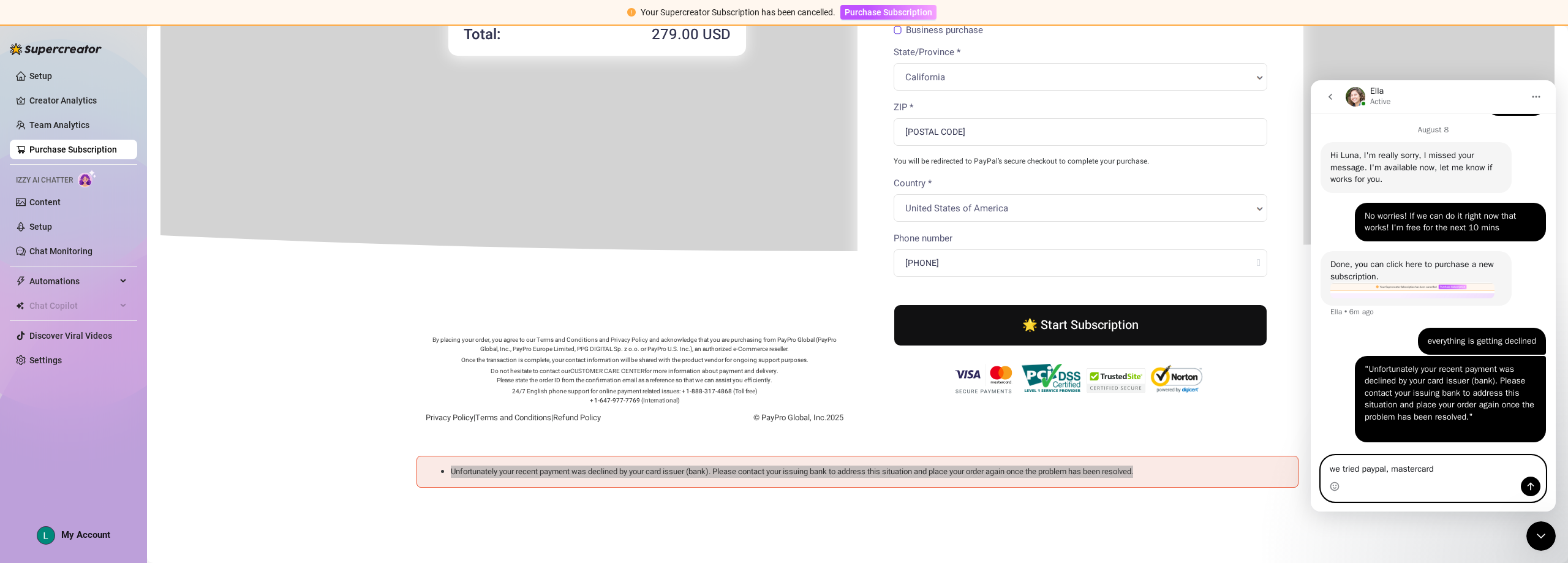 click on "we tried paypal, mastercard" at bounding box center (1433, 466) 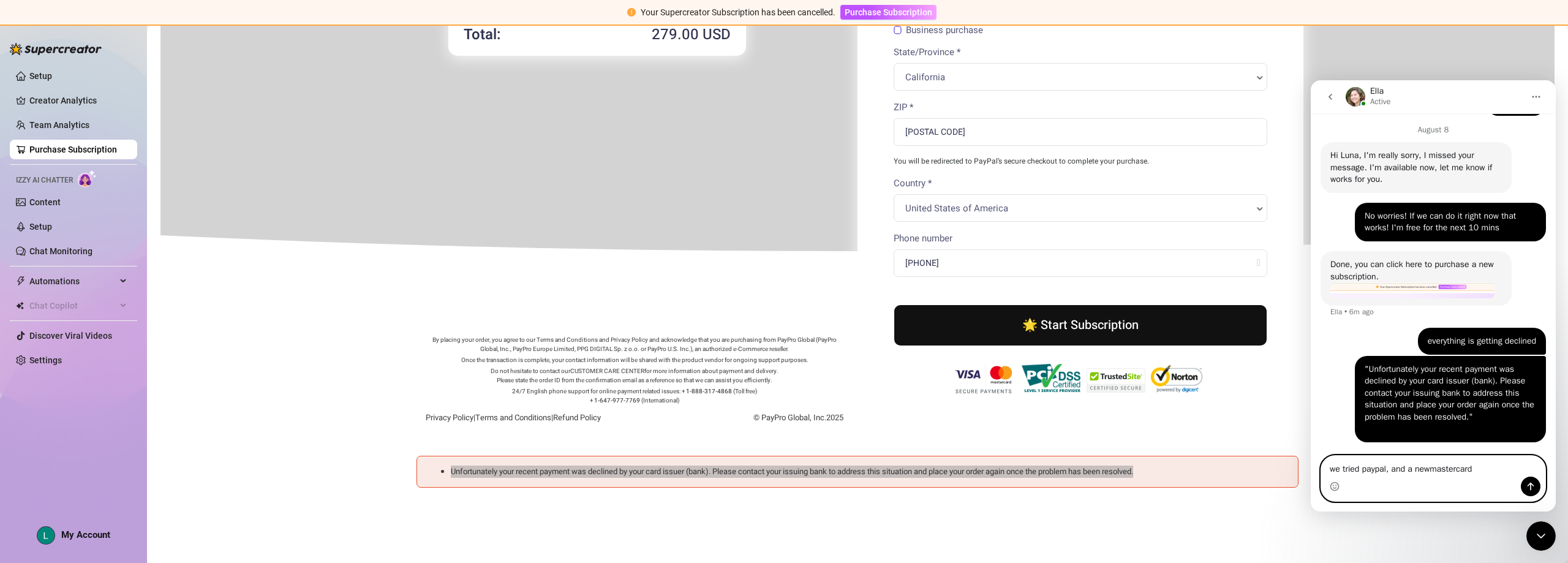 type on "we tried paypal, and a new mastercard" 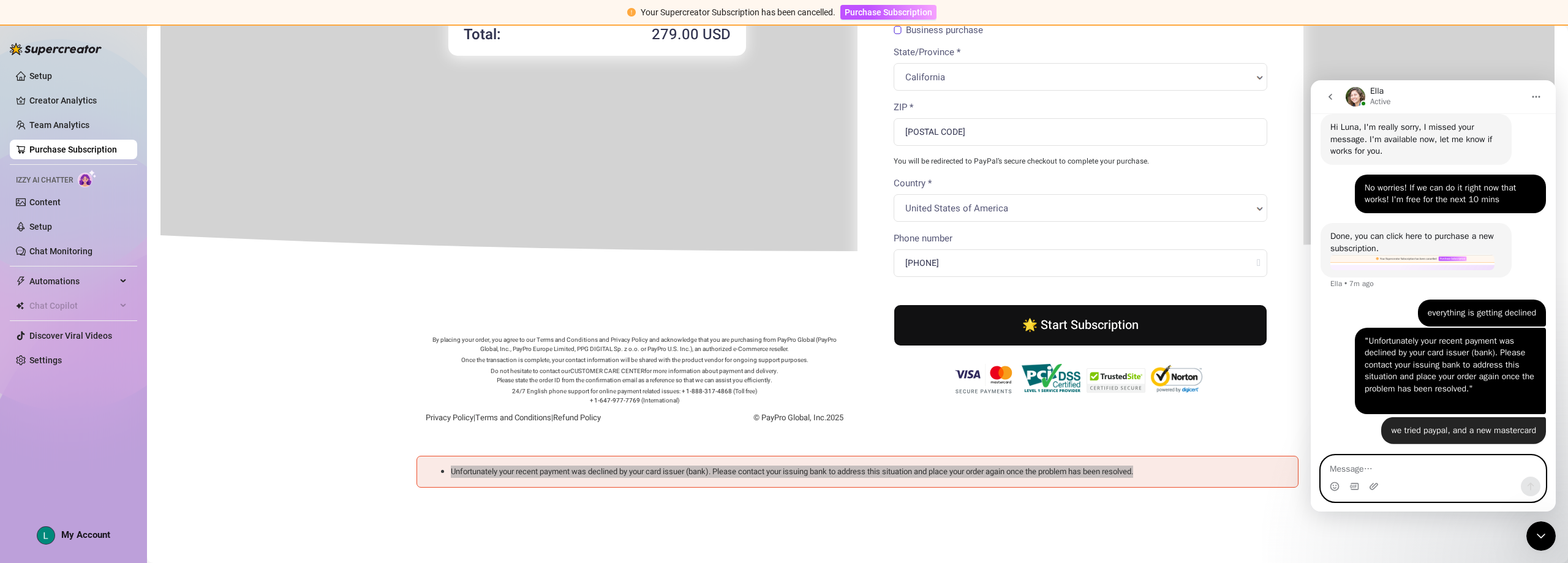 scroll, scrollTop: 3146, scrollLeft: 0, axis: vertical 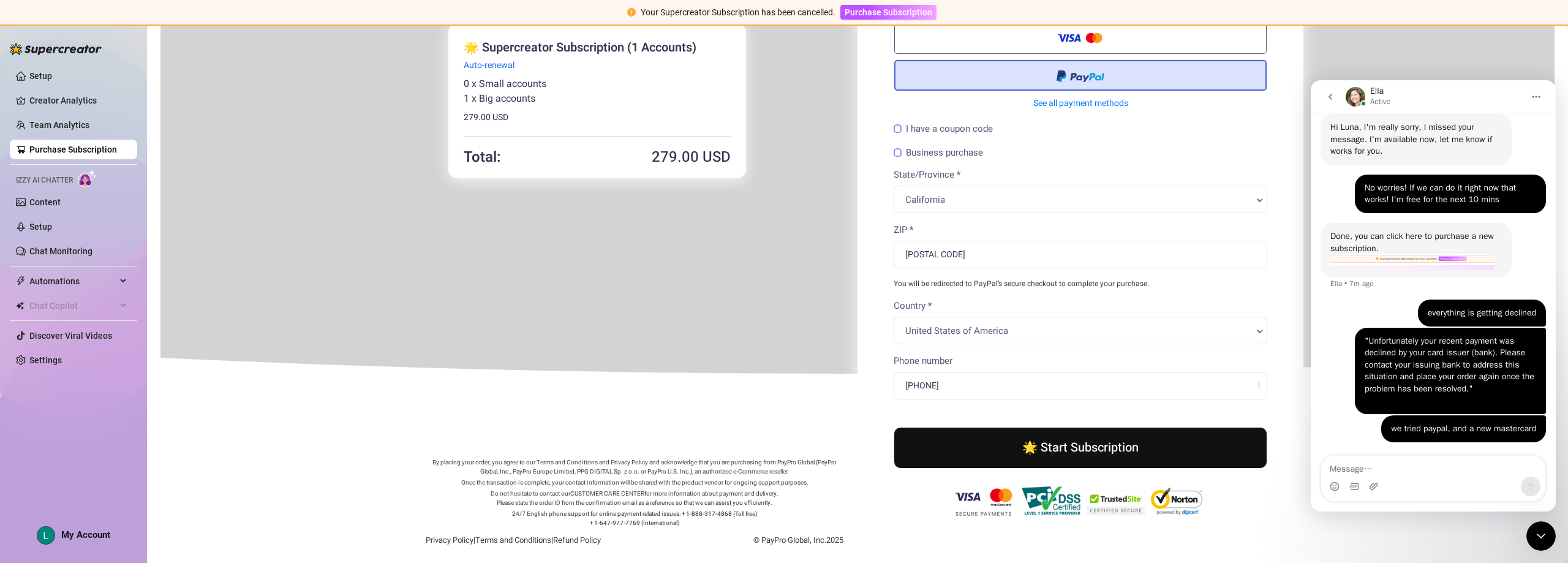 click on "I have a coupon code" at bounding box center [1079, 129] 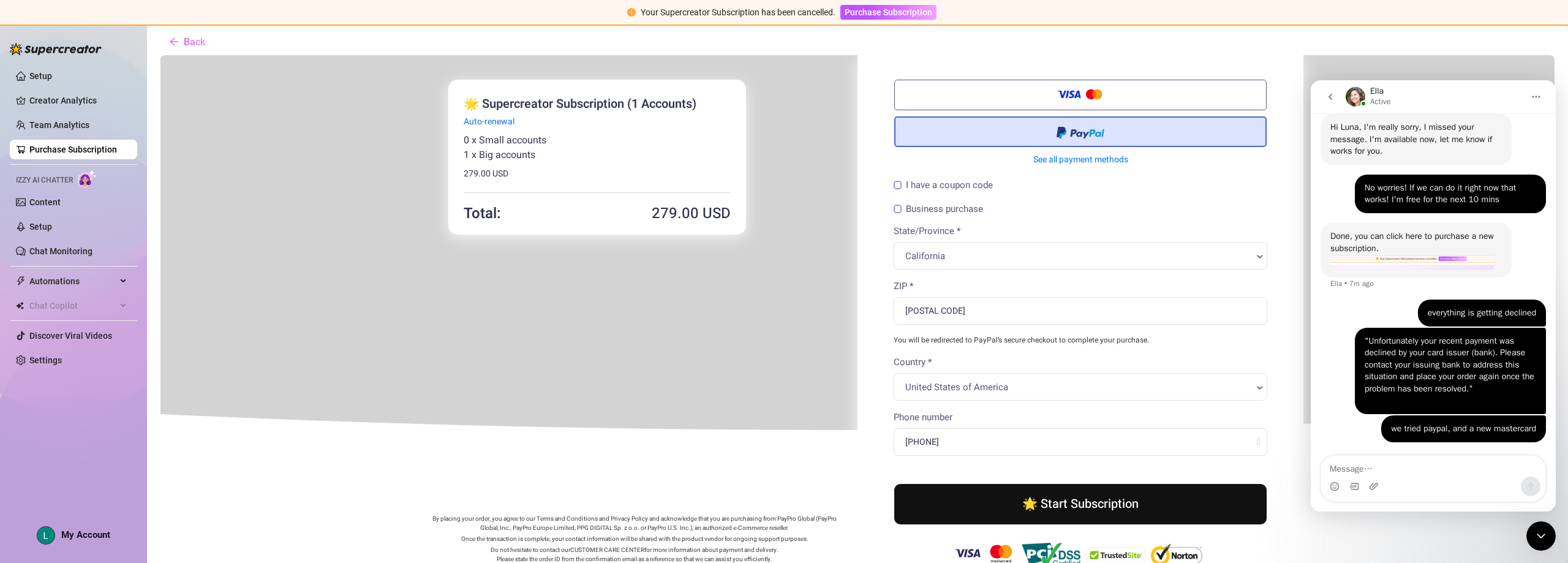 scroll, scrollTop: 0, scrollLeft: 0, axis: both 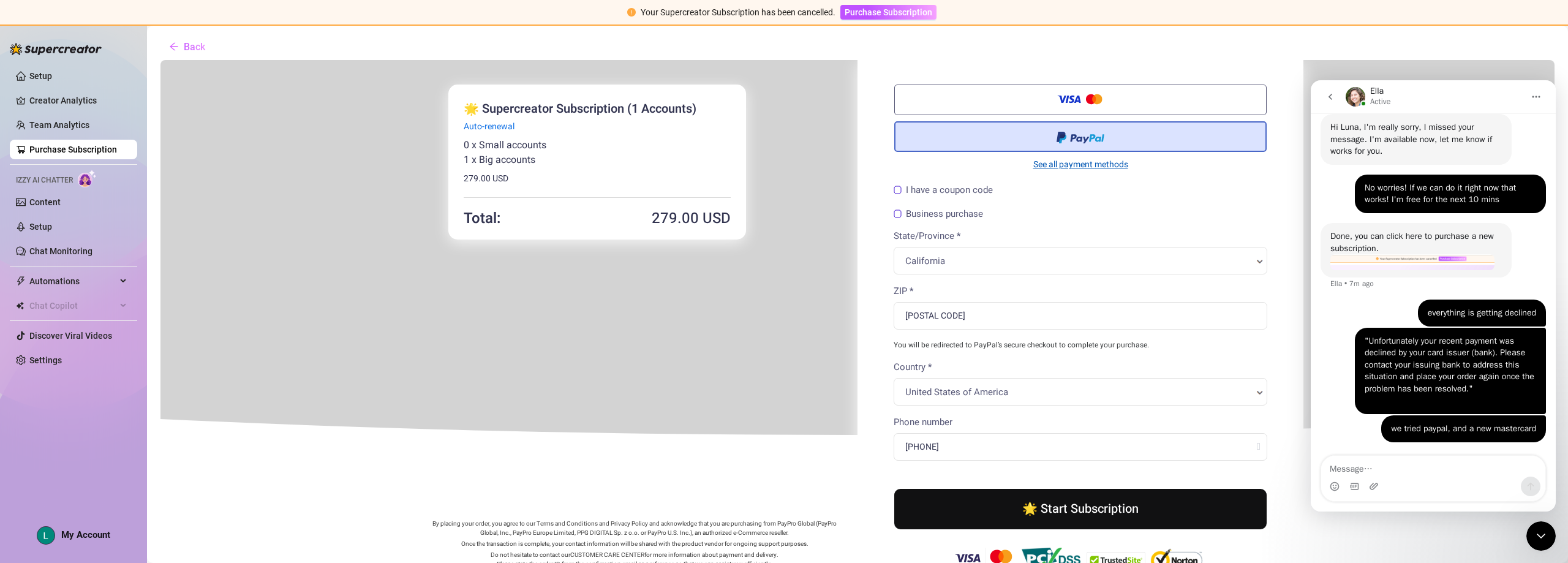 click on "See all payment methods" at bounding box center (1079, 163) 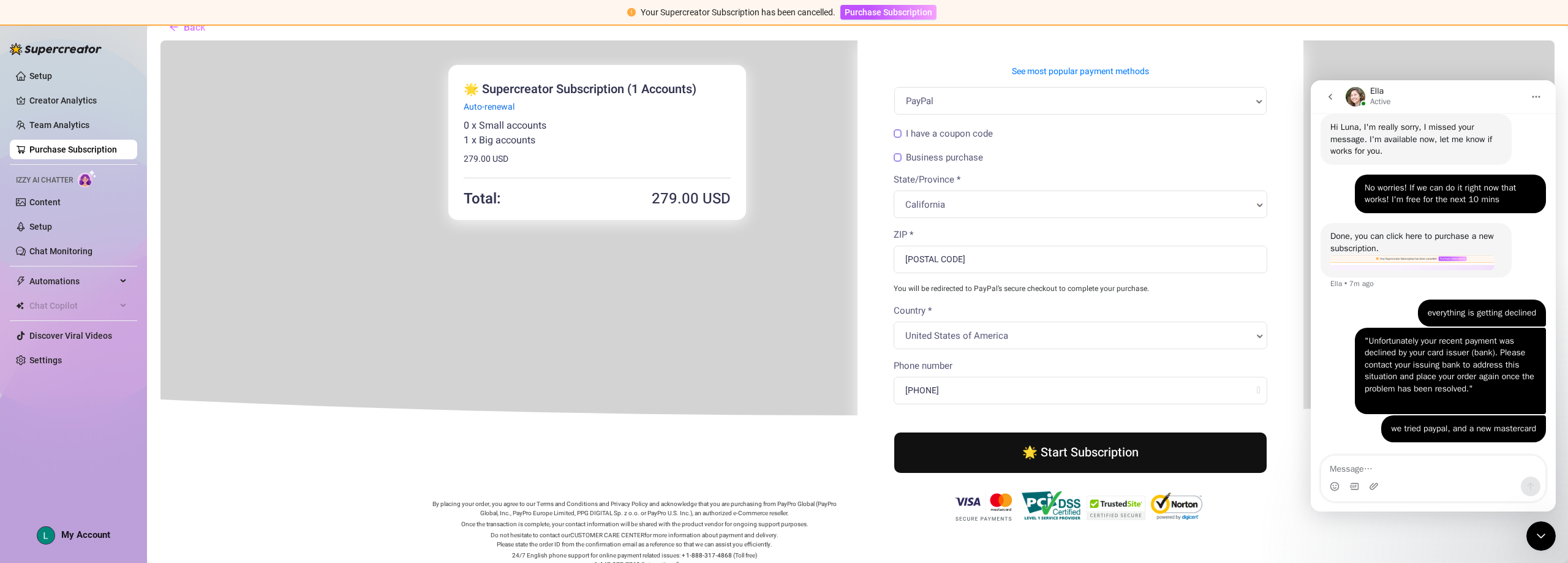 scroll, scrollTop: 0, scrollLeft: 0, axis: both 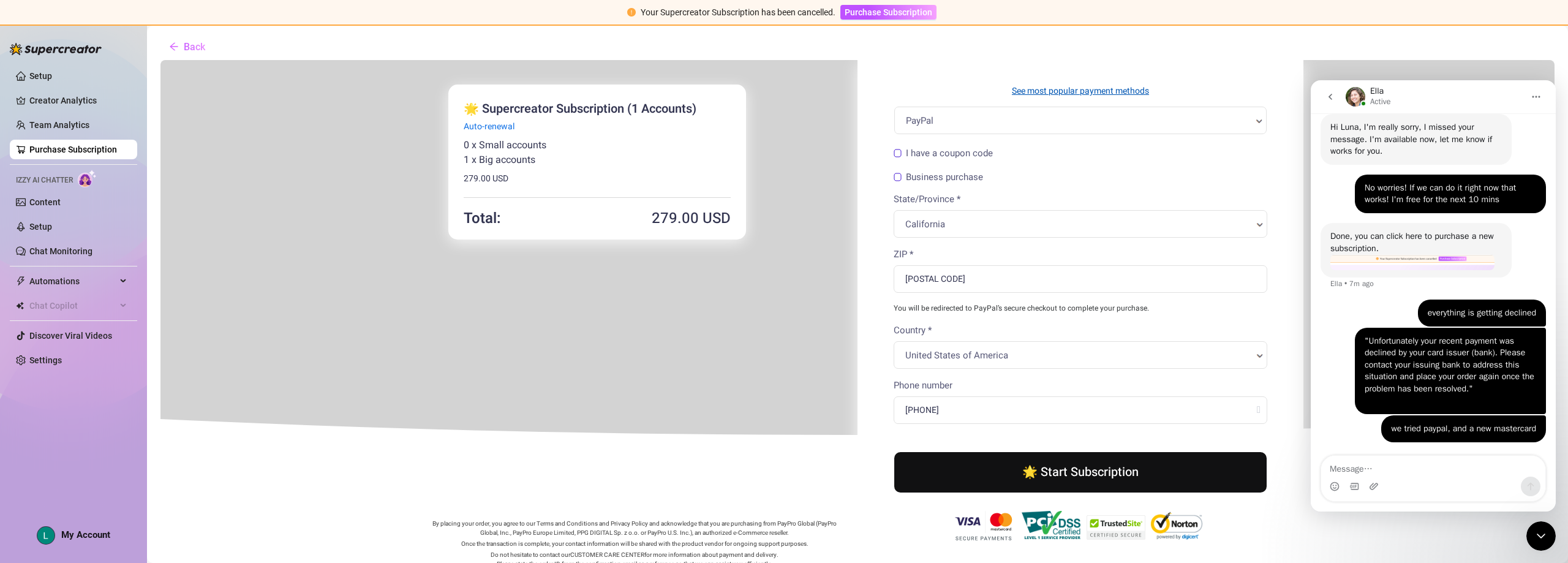 click on "See most popular payment methods" at bounding box center (1079, 89) 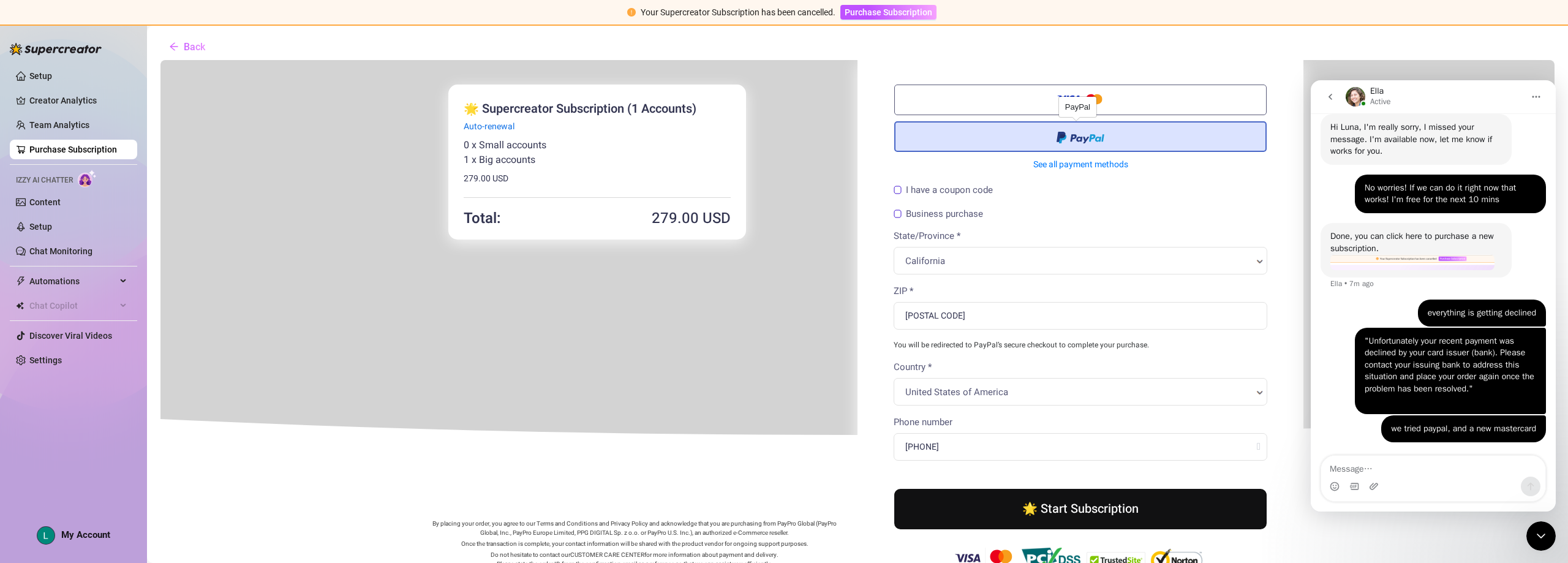 click at bounding box center (1079, 135) 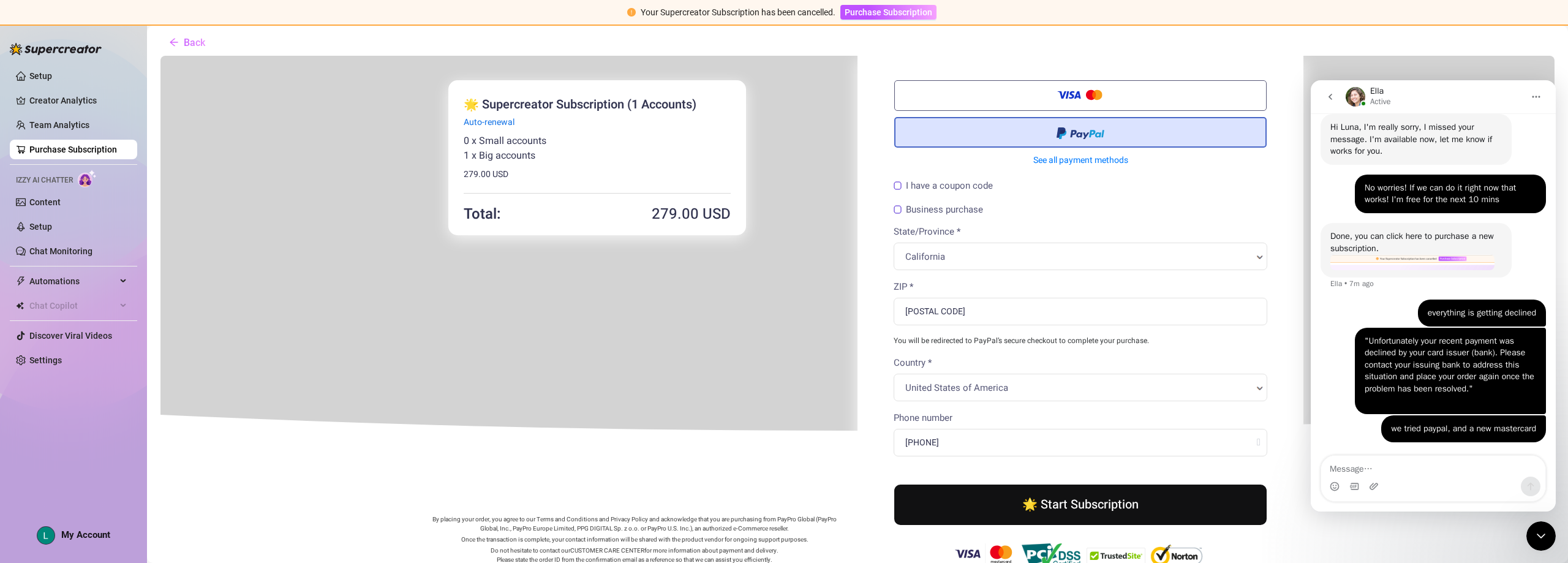 scroll, scrollTop: 0, scrollLeft: 0, axis: both 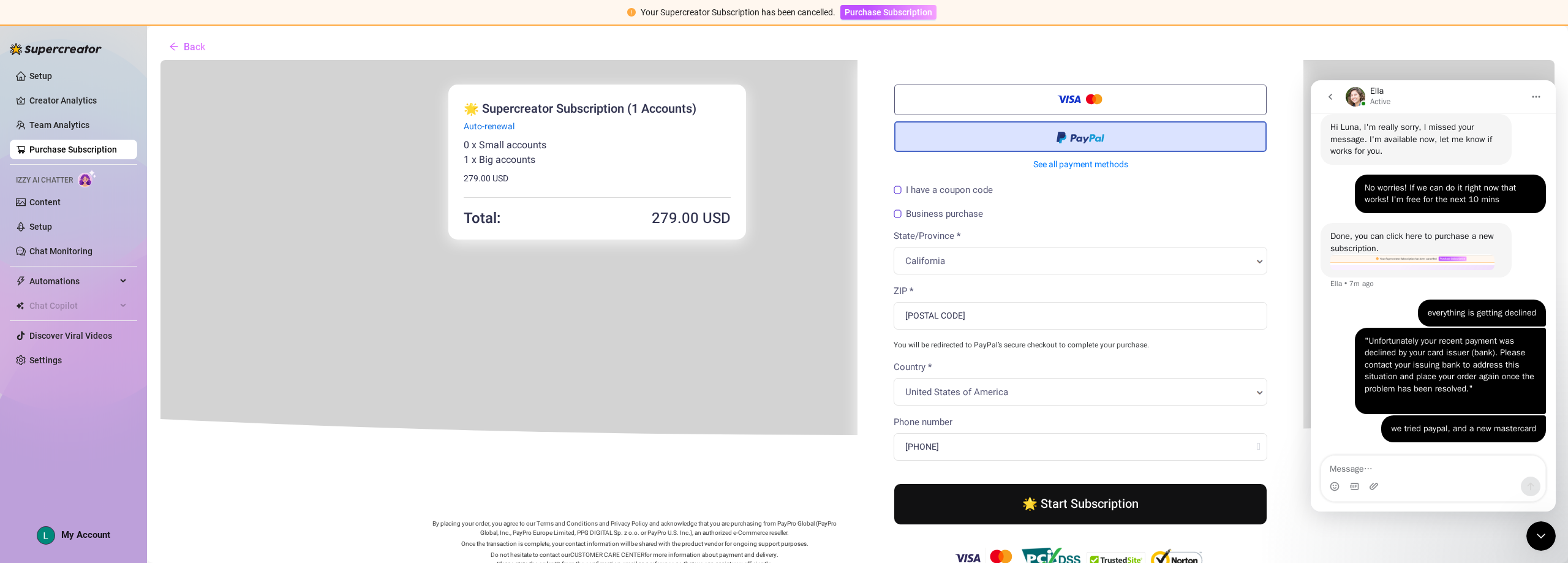 click on "🌟 Start Subscription" at bounding box center [1079, 503] 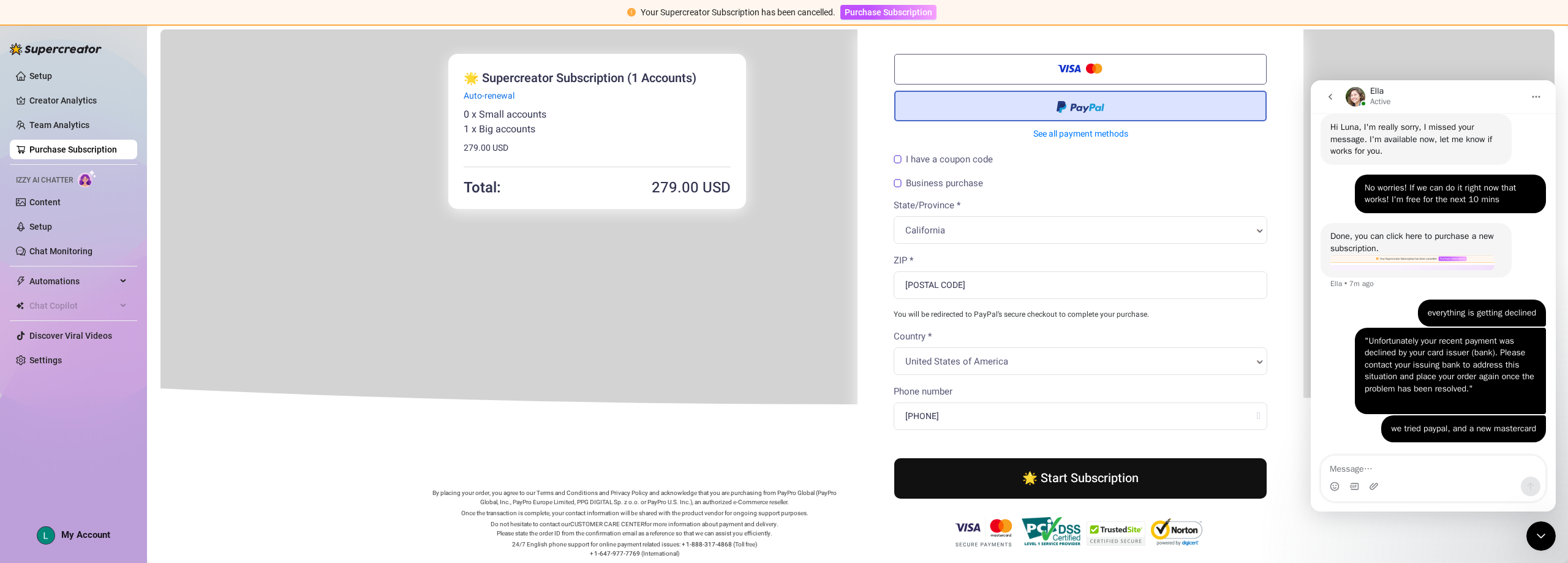 scroll, scrollTop: 0, scrollLeft: 0, axis: both 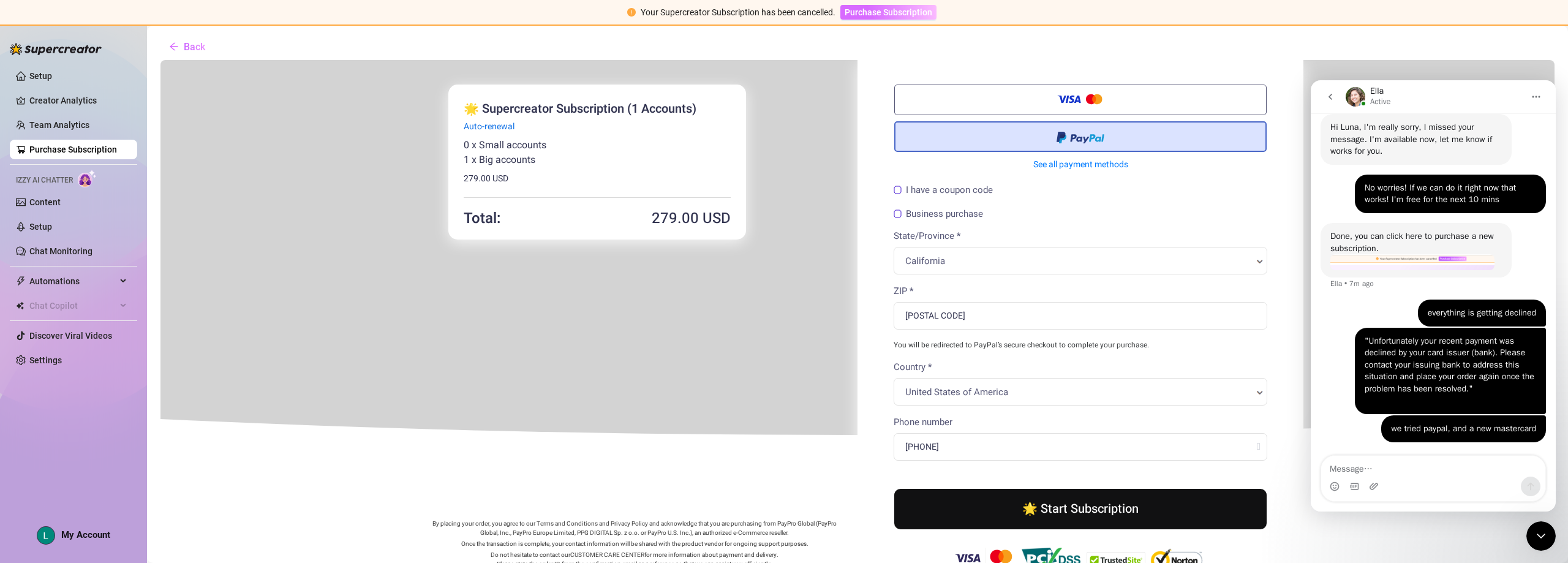 click on "Purchase Subscription" at bounding box center [888, 12] 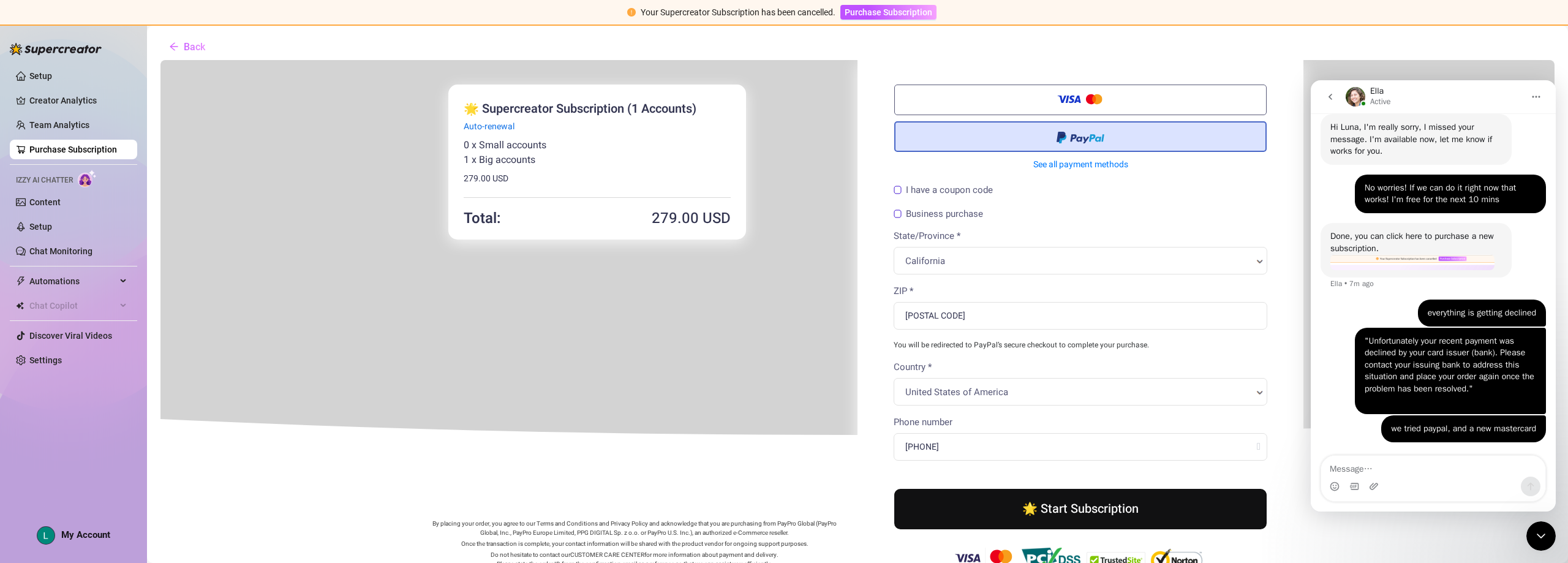 scroll, scrollTop: 3194, scrollLeft: 0, axis: vertical 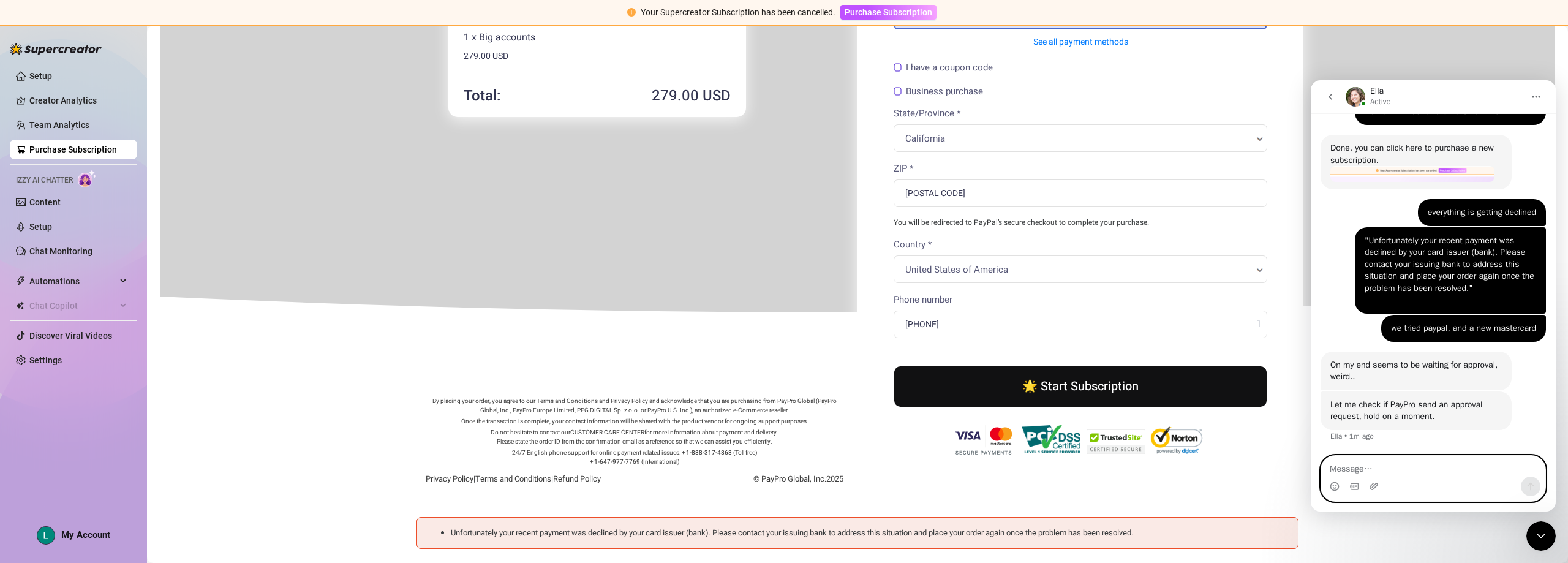 click at bounding box center (1433, 466) 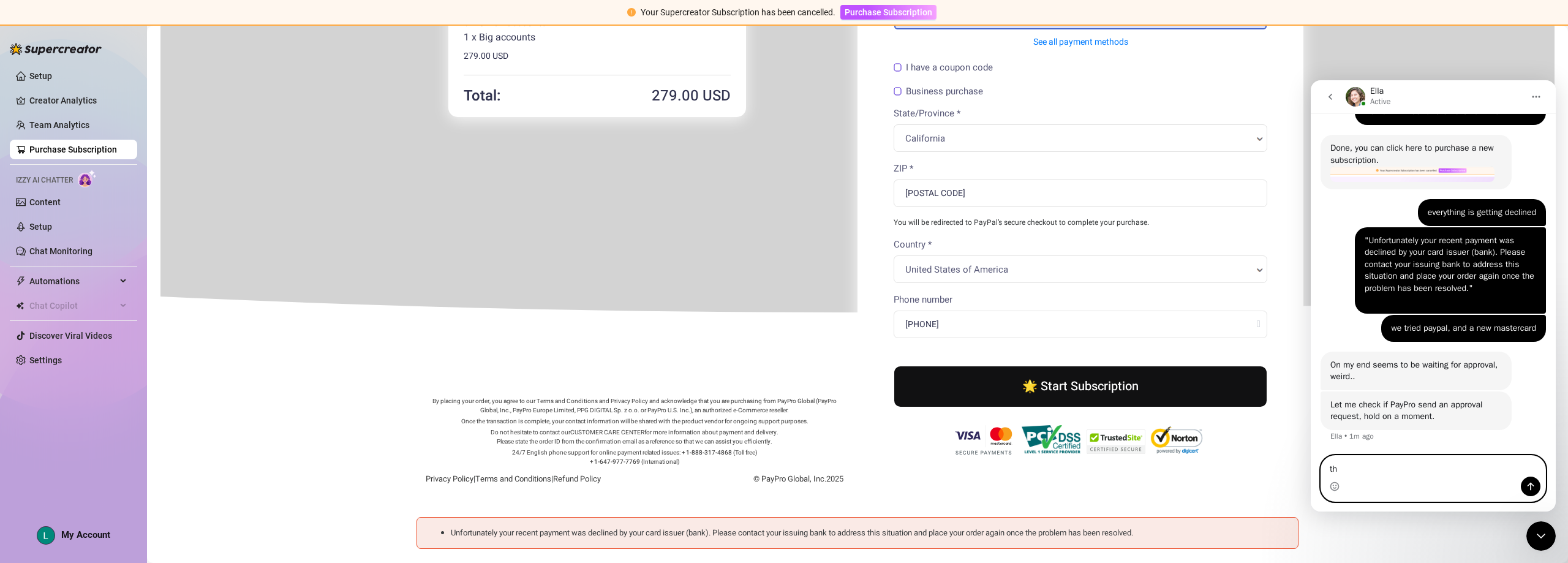 type on "t" 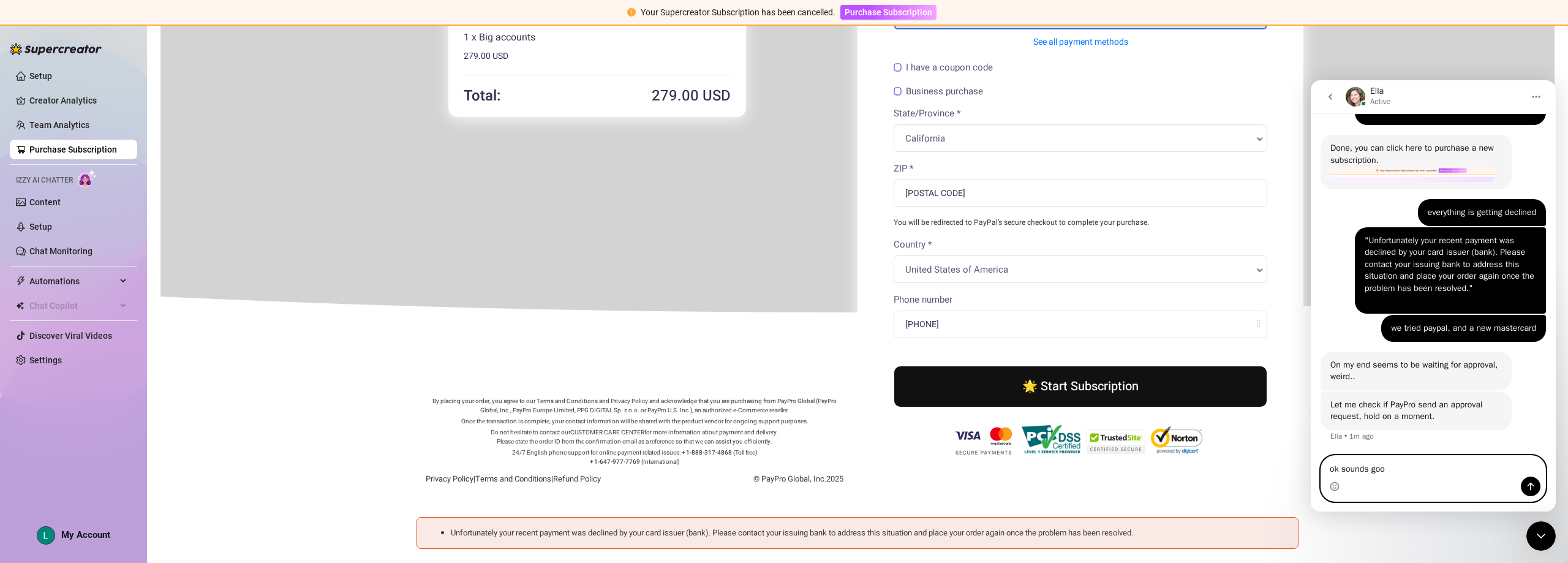 type on "ok sounds good" 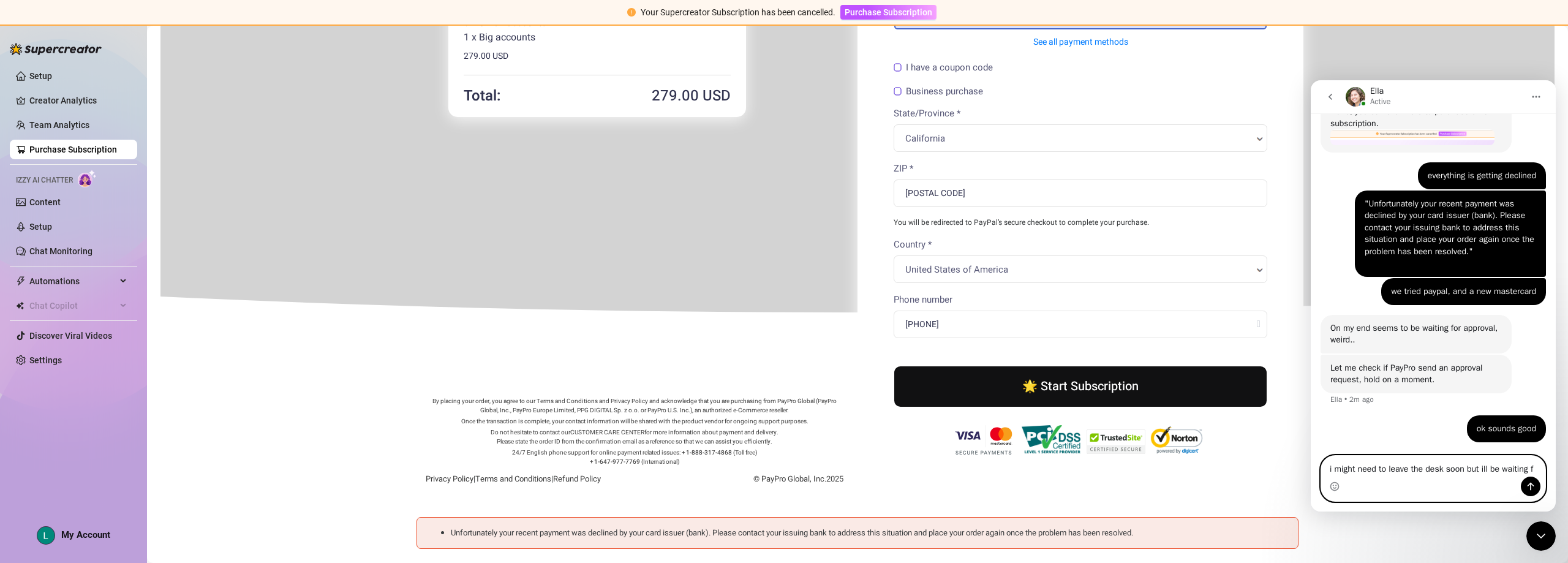 scroll, scrollTop: 3271, scrollLeft: 0, axis: vertical 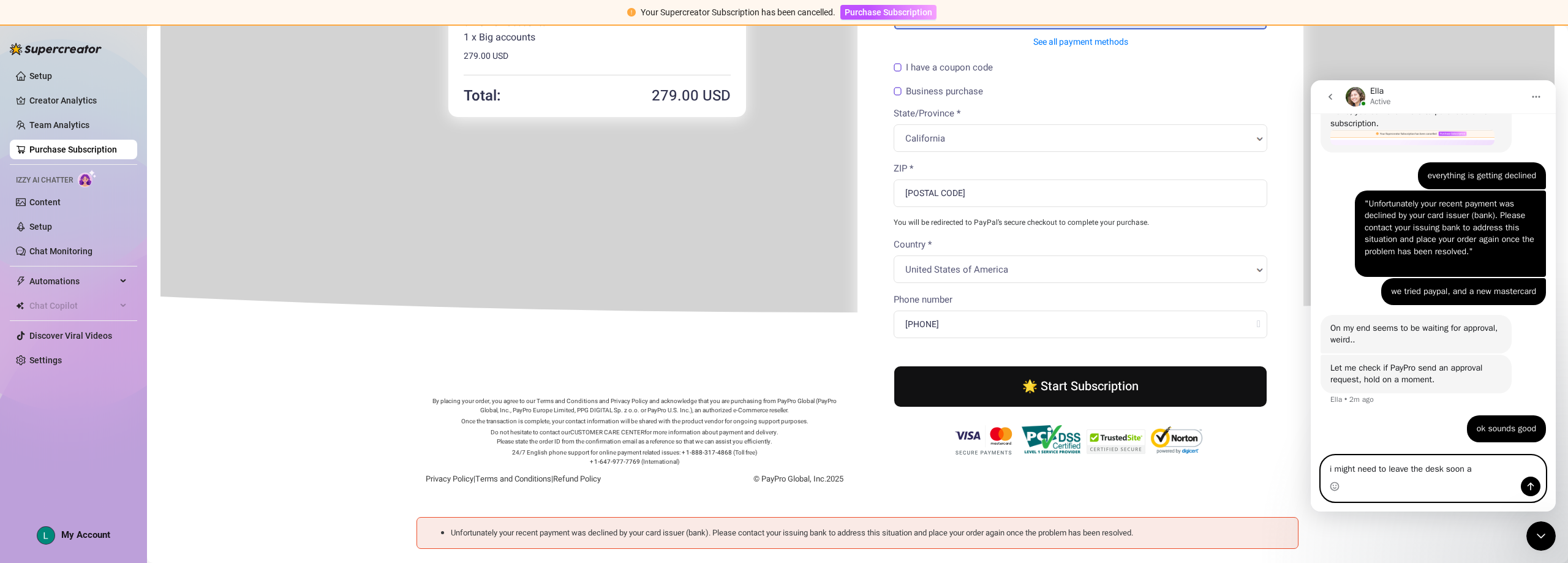 type on "i might need to leave the desk soon" 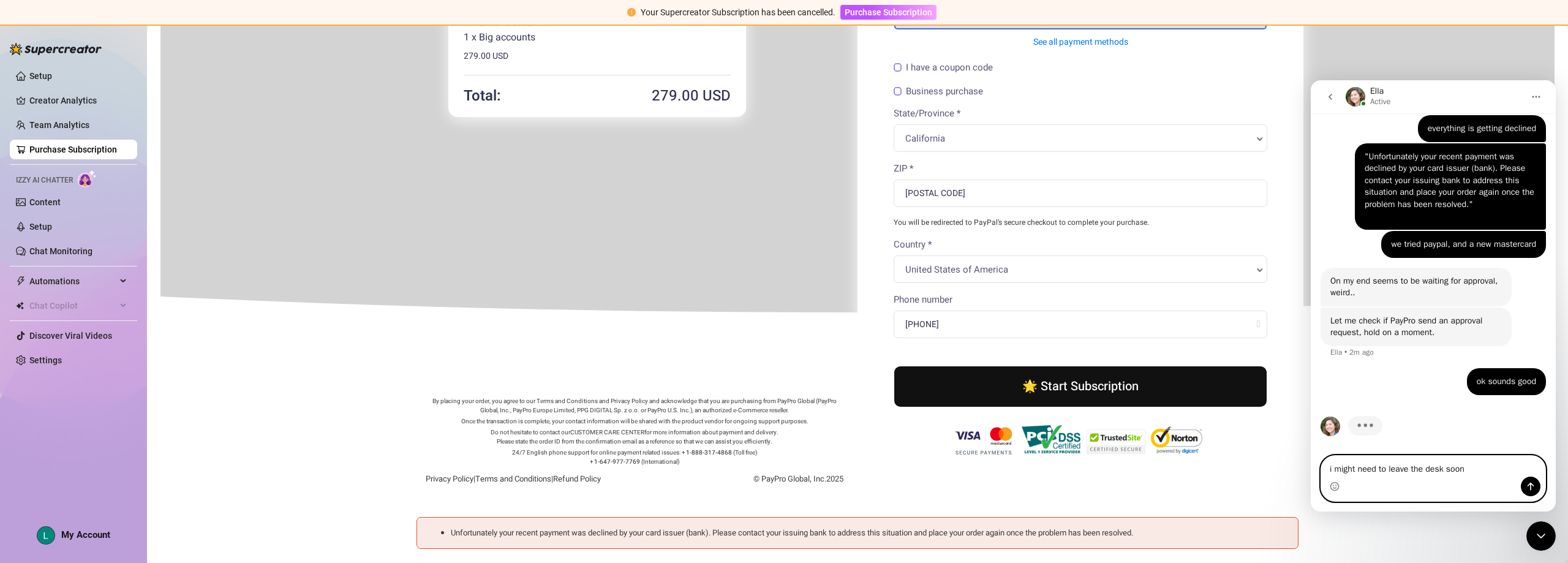 scroll, scrollTop: 3319, scrollLeft: 0, axis: vertical 